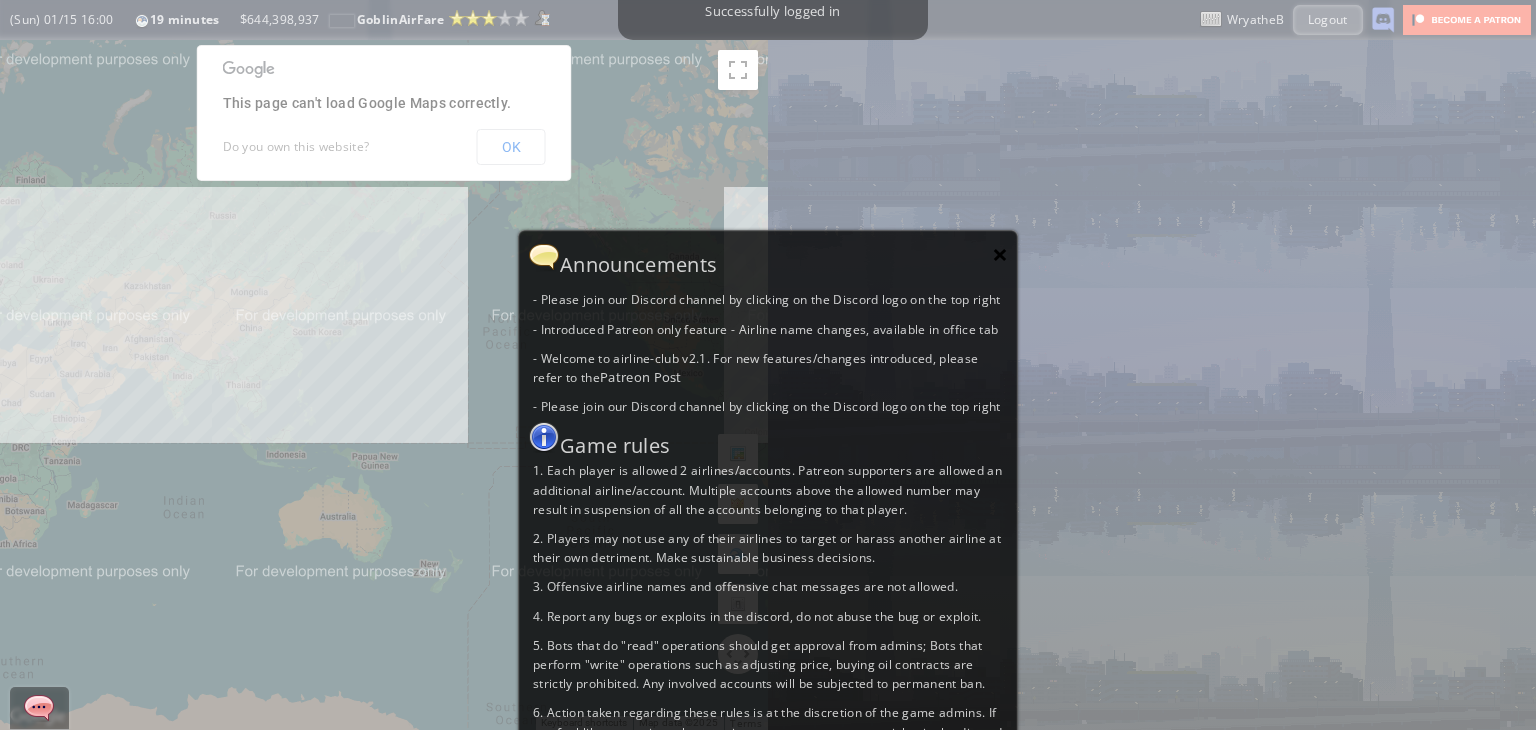 scroll, scrollTop: 0, scrollLeft: 0, axis: both 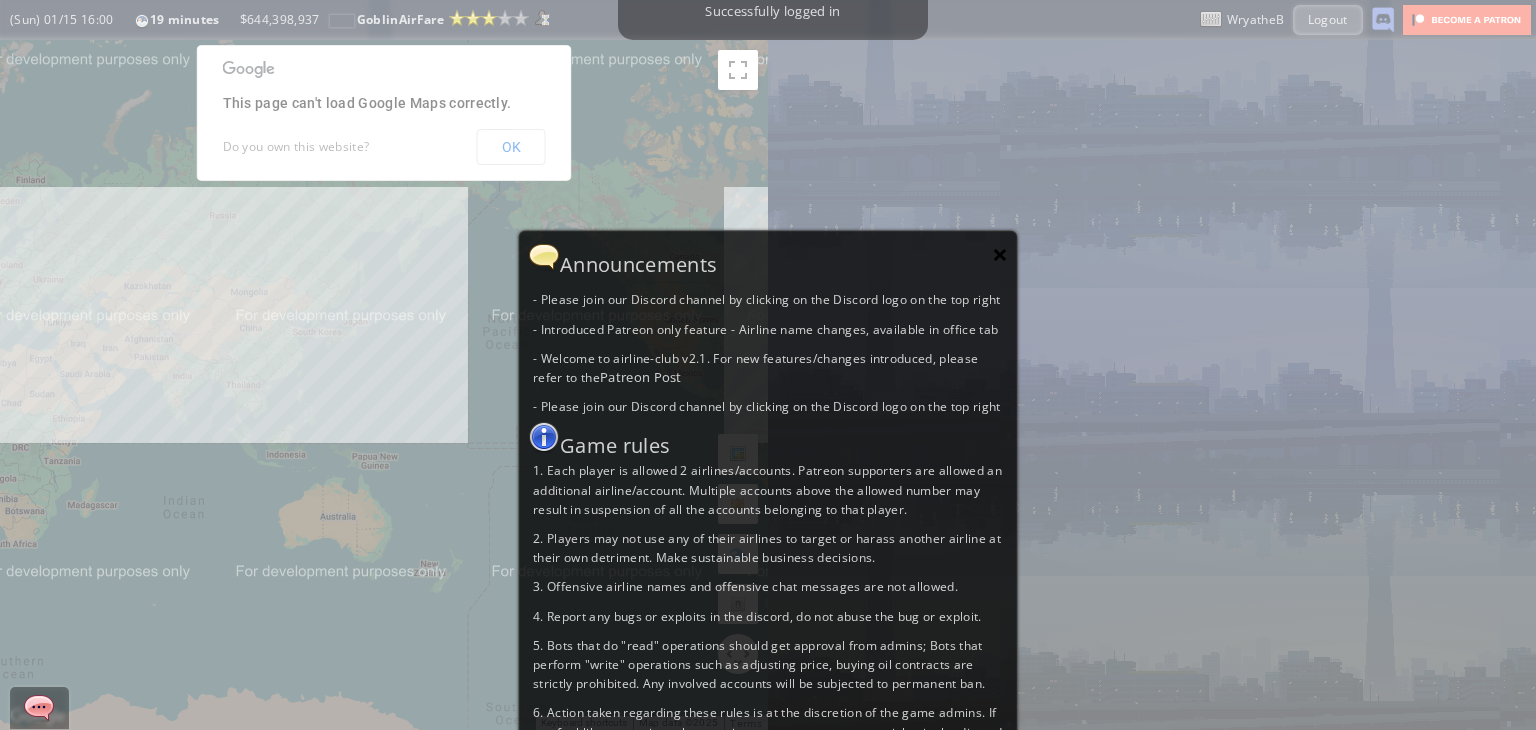 click on "×" at bounding box center [1000, 254] 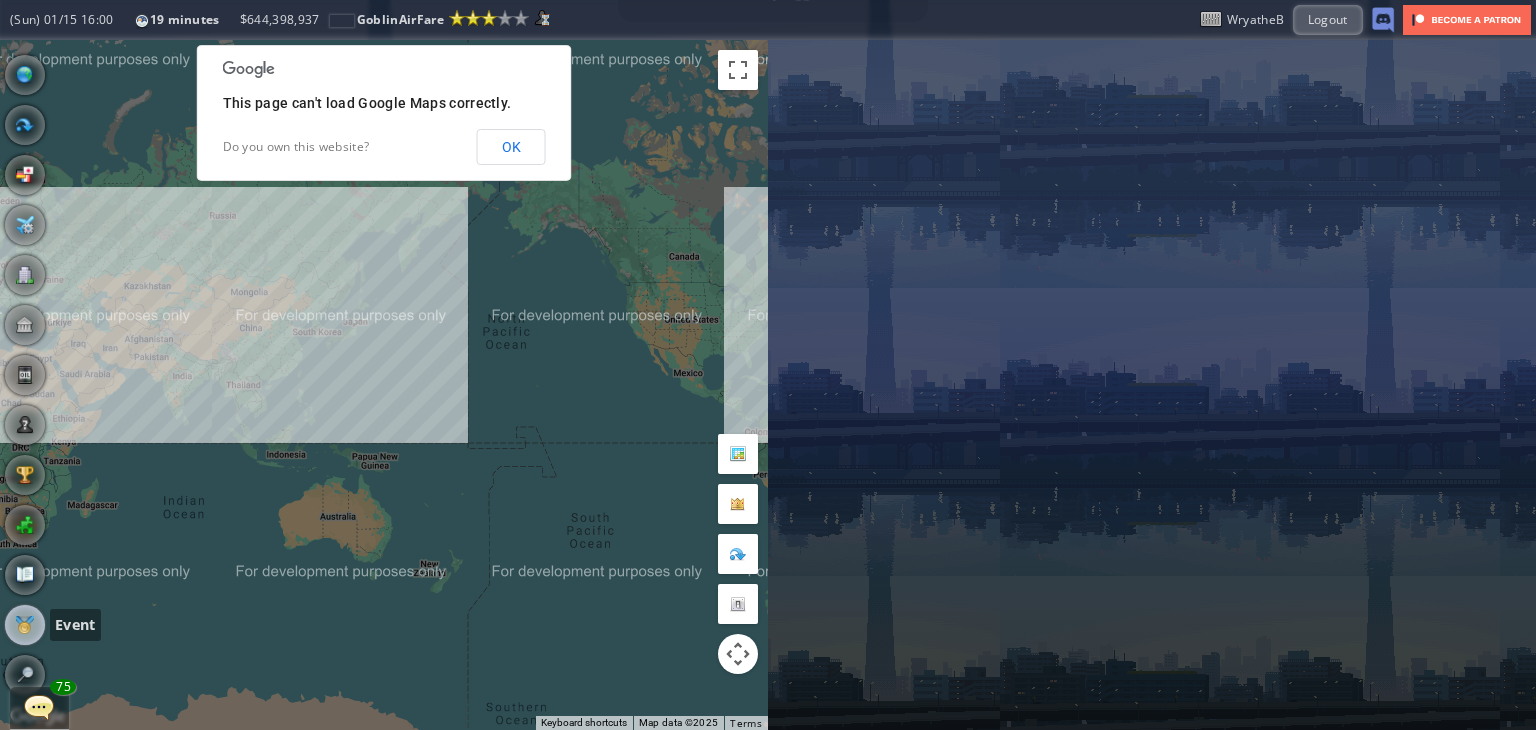 click at bounding box center (25, 625) 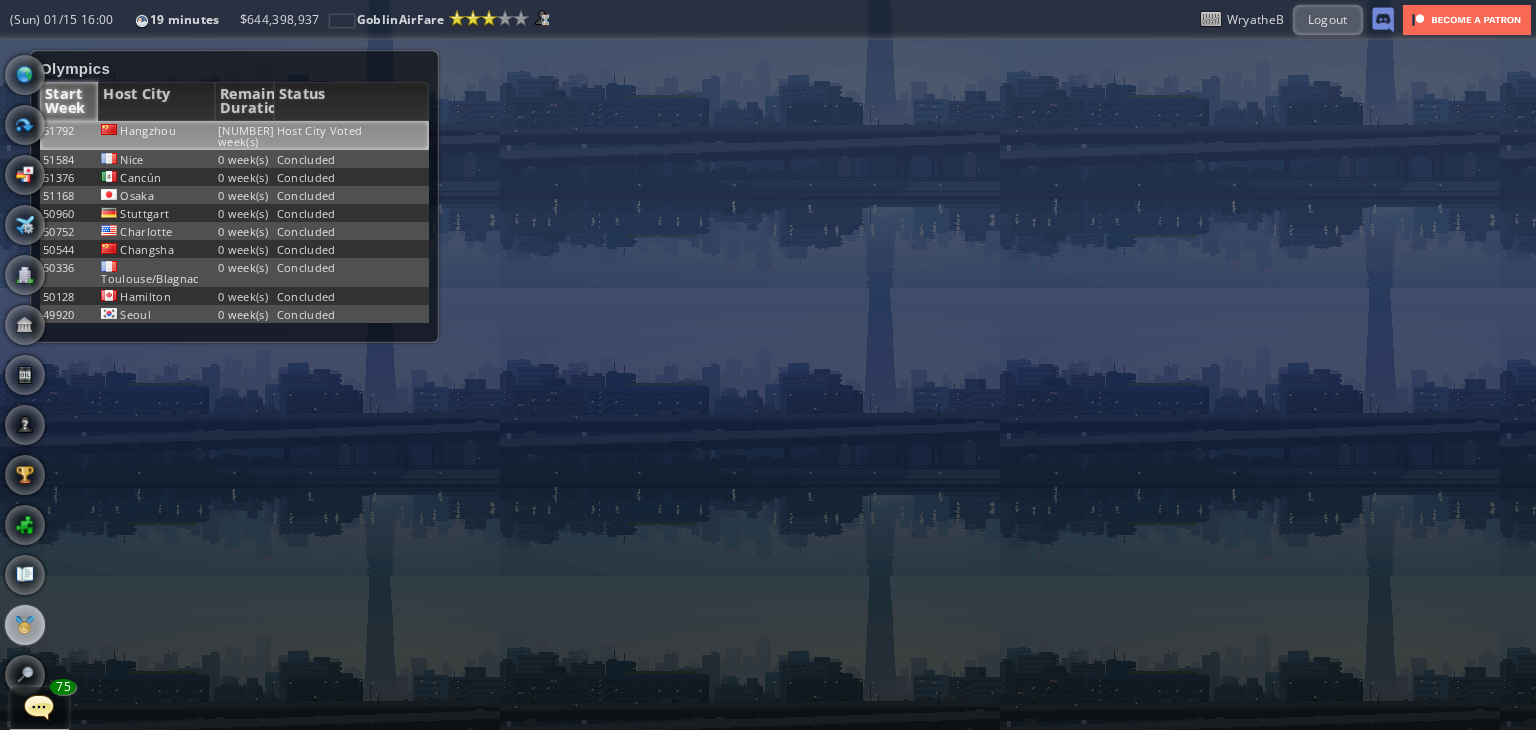 click on "Host City Voted" at bounding box center (352, 135) 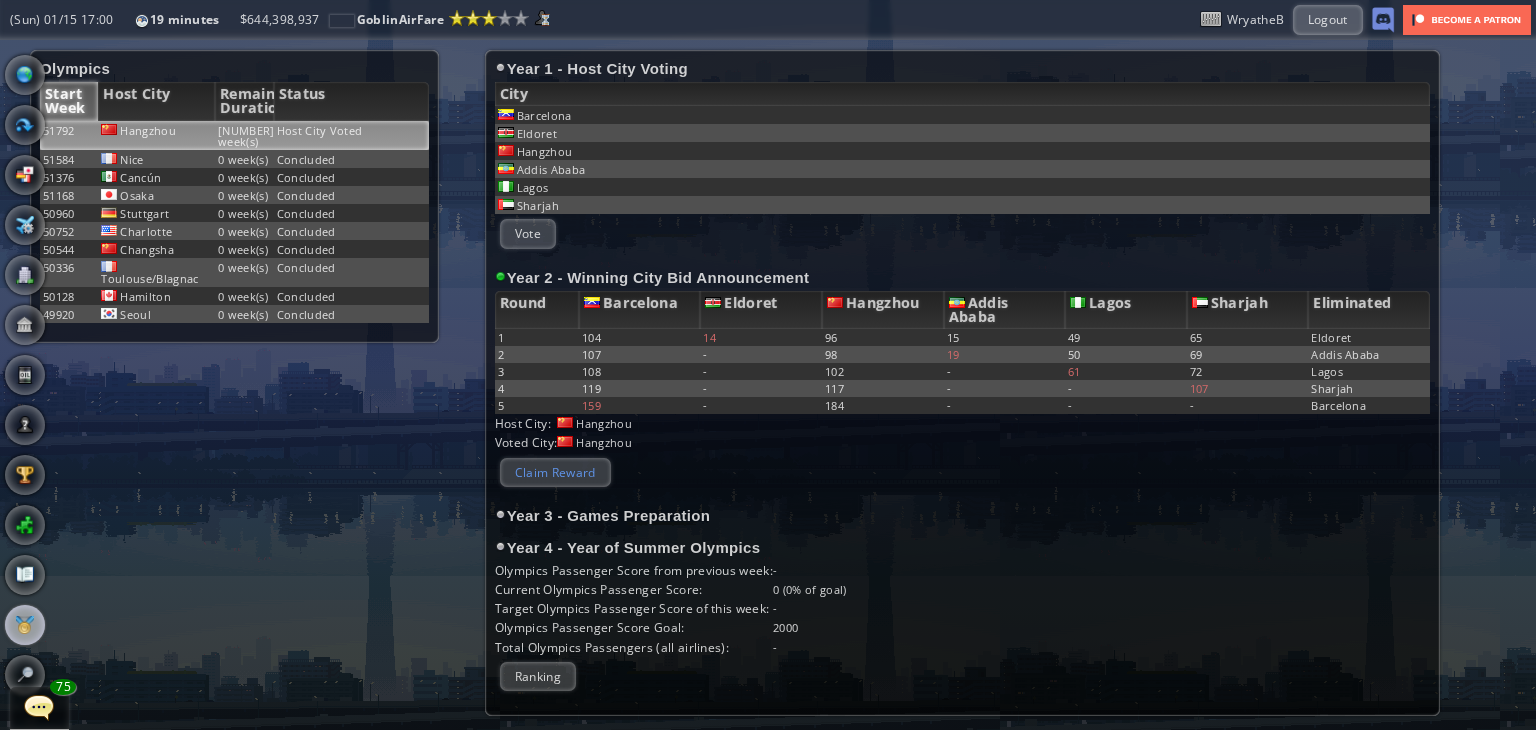 click on "Claim Reward" at bounding box center [555, 472] 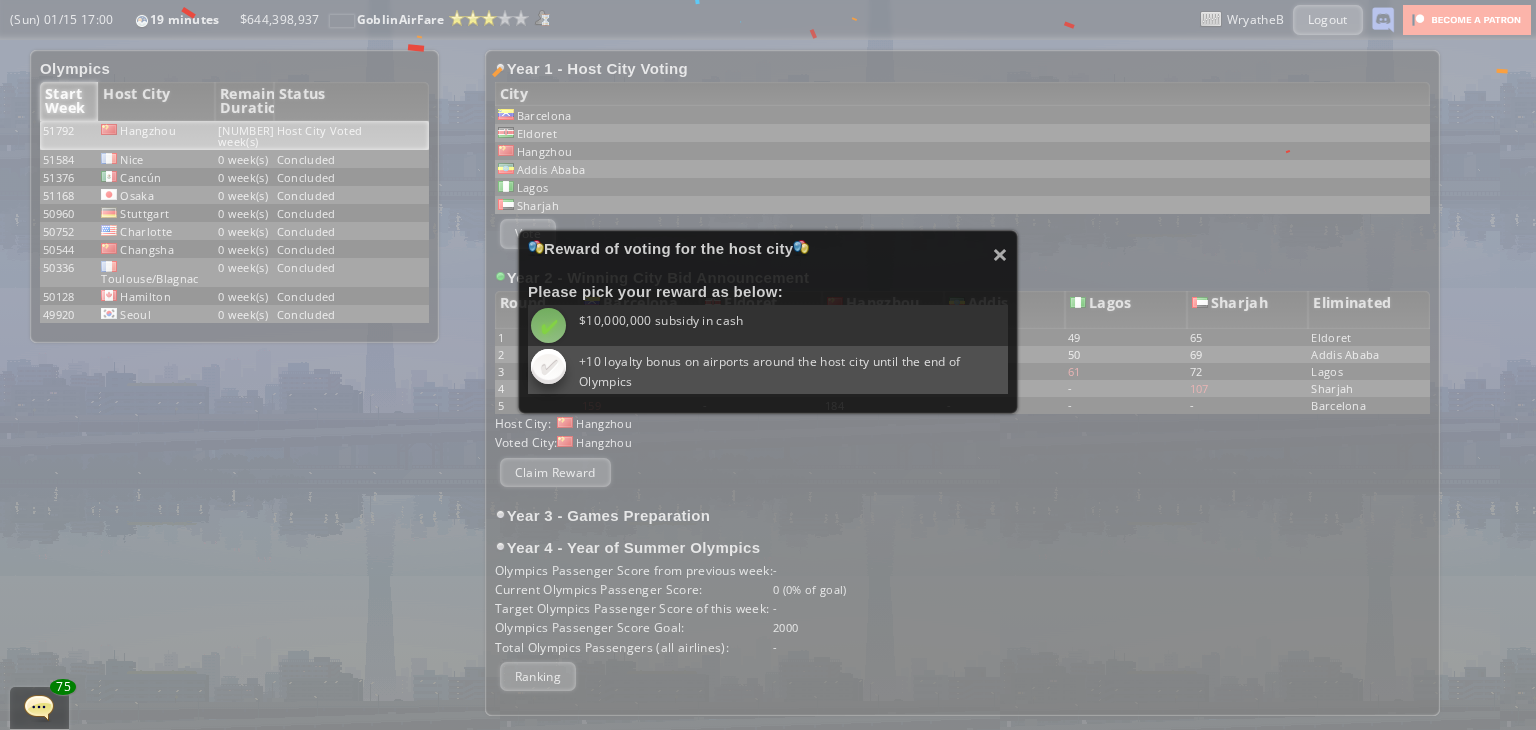 click at bounding box center (548, 325) 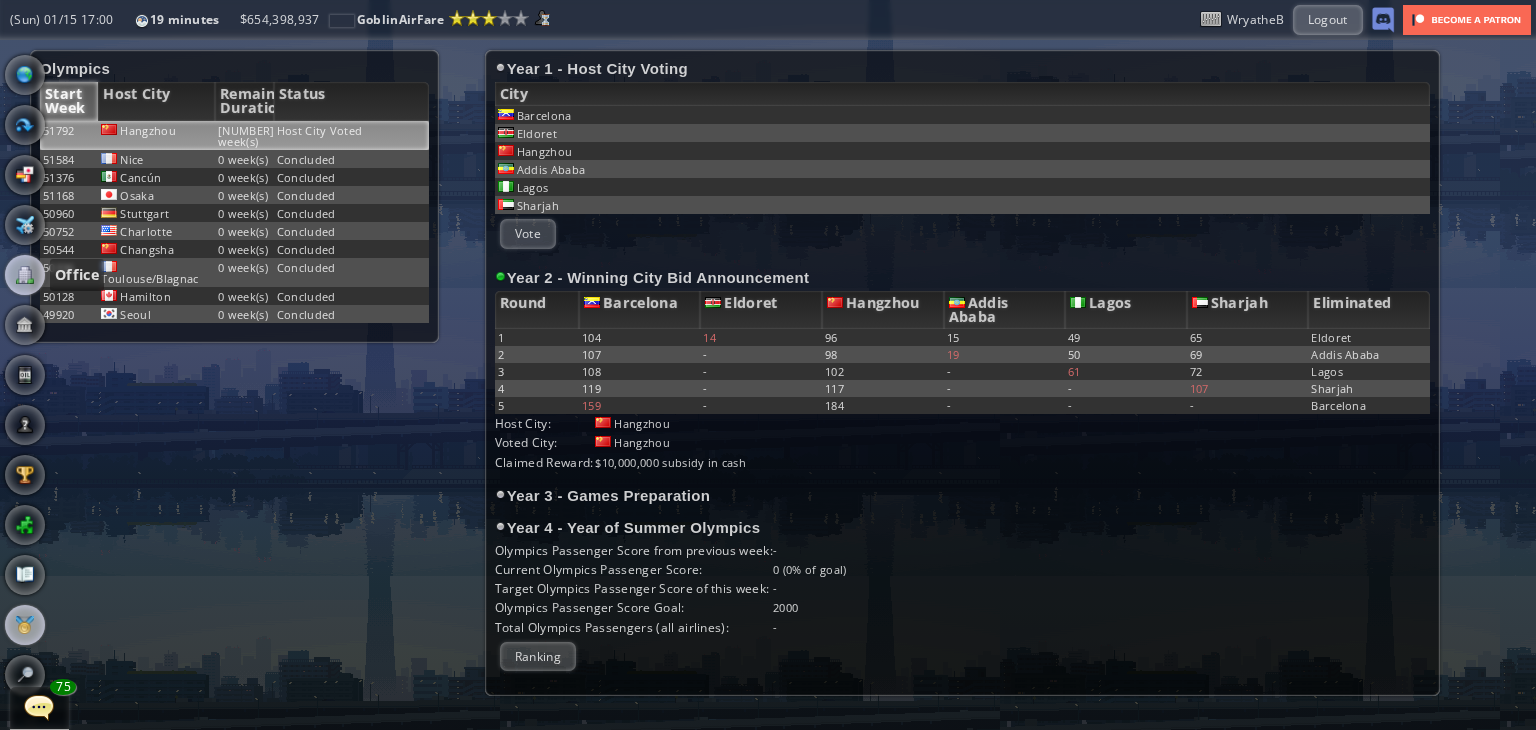 click at bounding box center [25, 275] 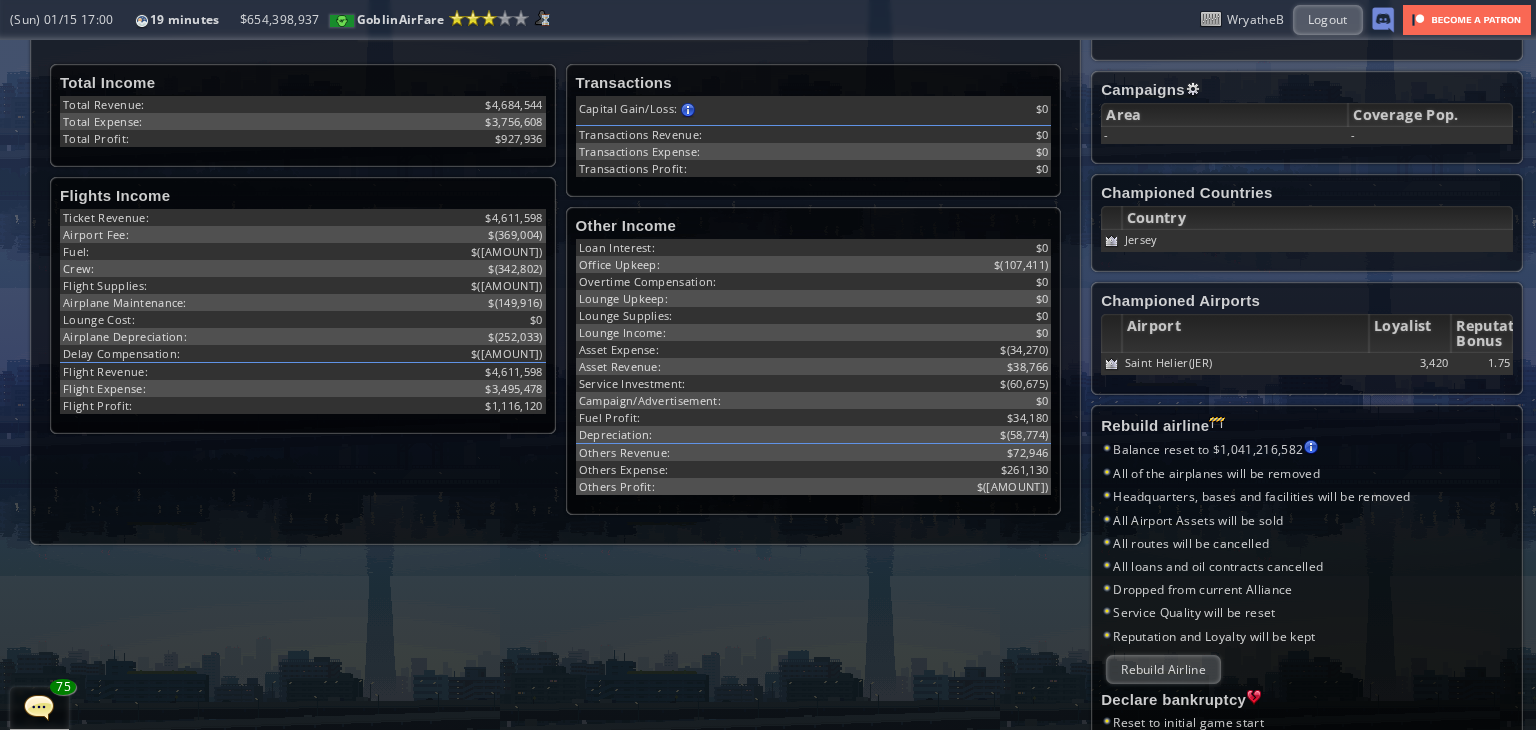 scroll, scrollTop: 700, scrollLeft: 0, axis: vertical 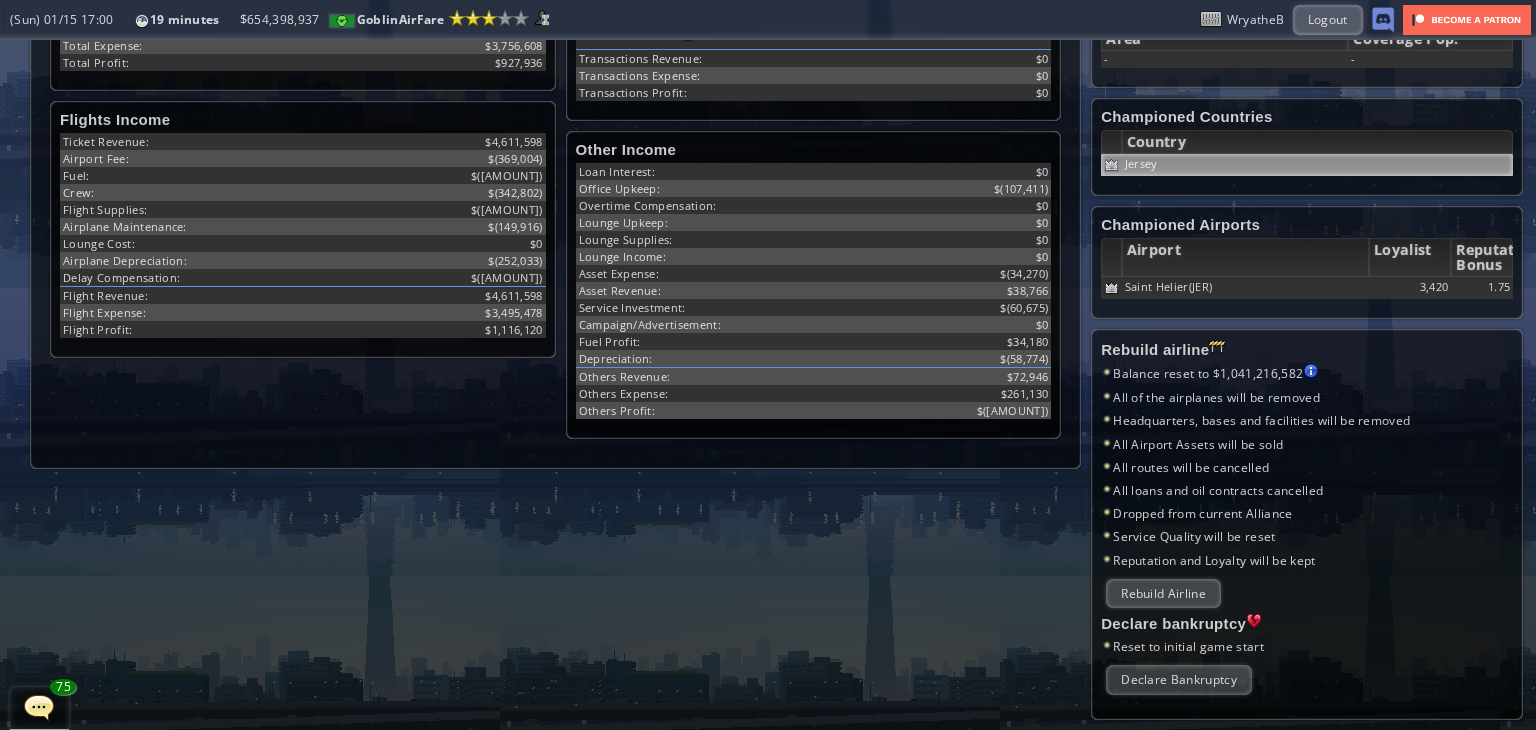 click on "Jersey" at bounding box center [1317, 165] 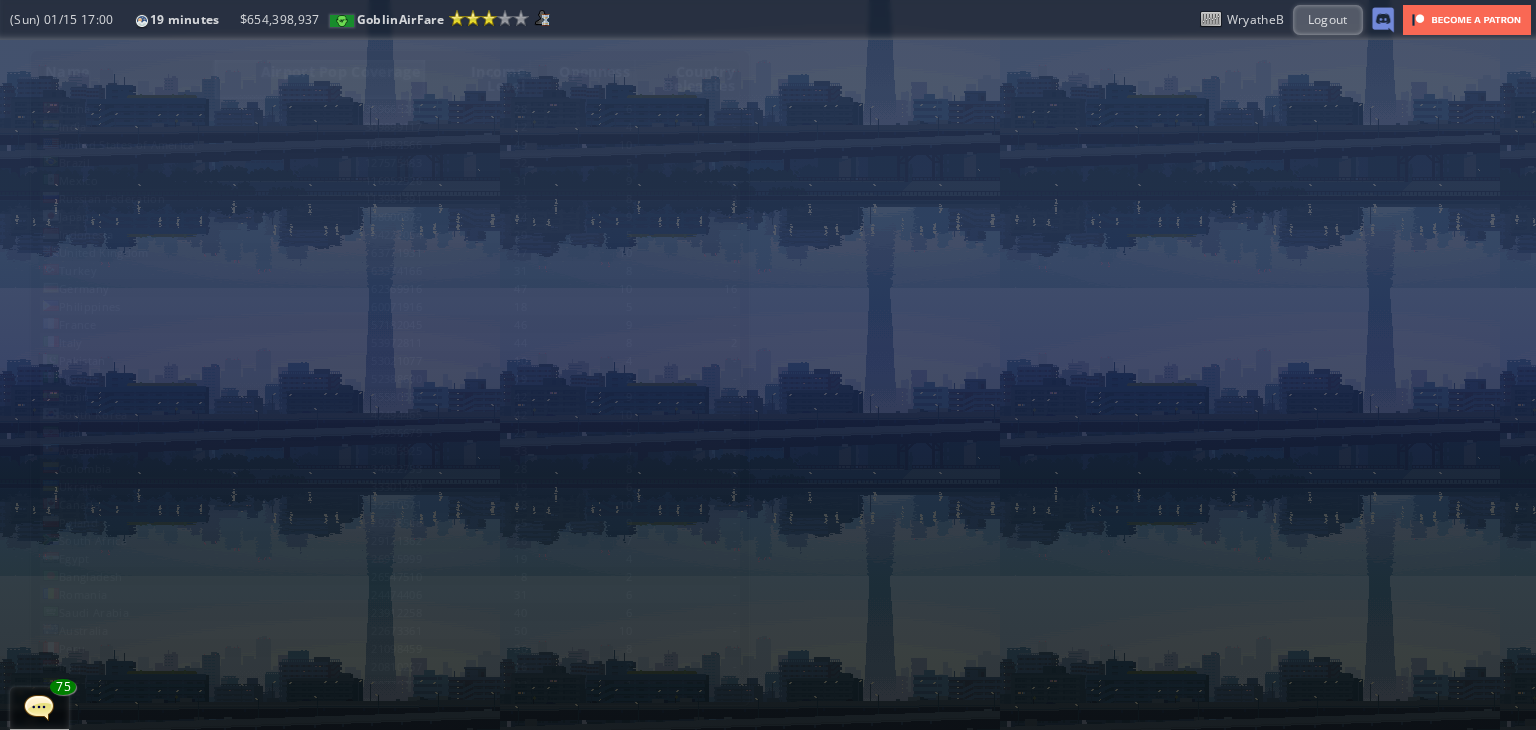 scroll, scrollTop: 0, scrollLeft: 0, axis: both 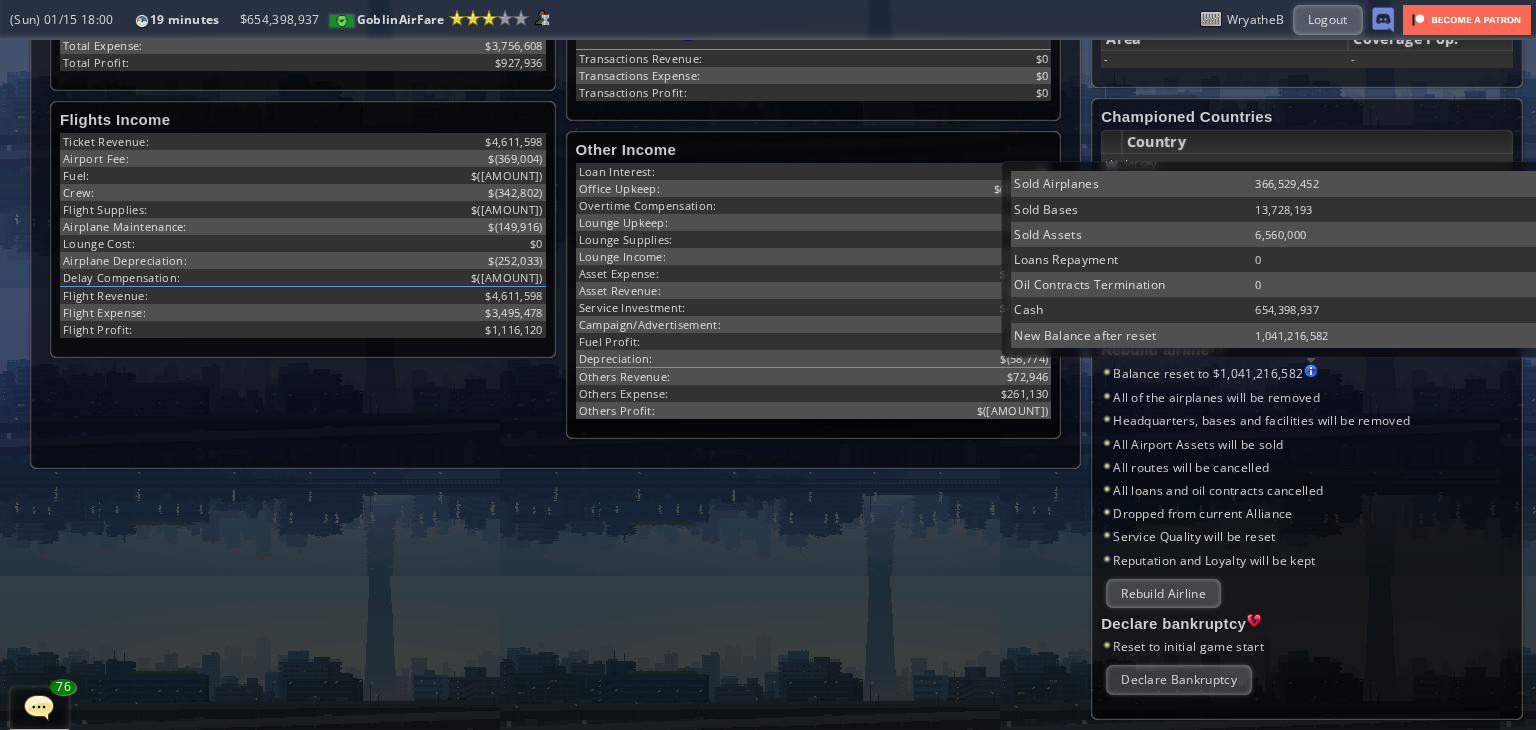 click on "Balance reset to $ 1,041,216,582
Sold Airplanes
366,529,452
Sold Bases
13,728,193
Sold Assets
6,560,000
Loans Repayment
0
0" at bounding box center [1307, 373] 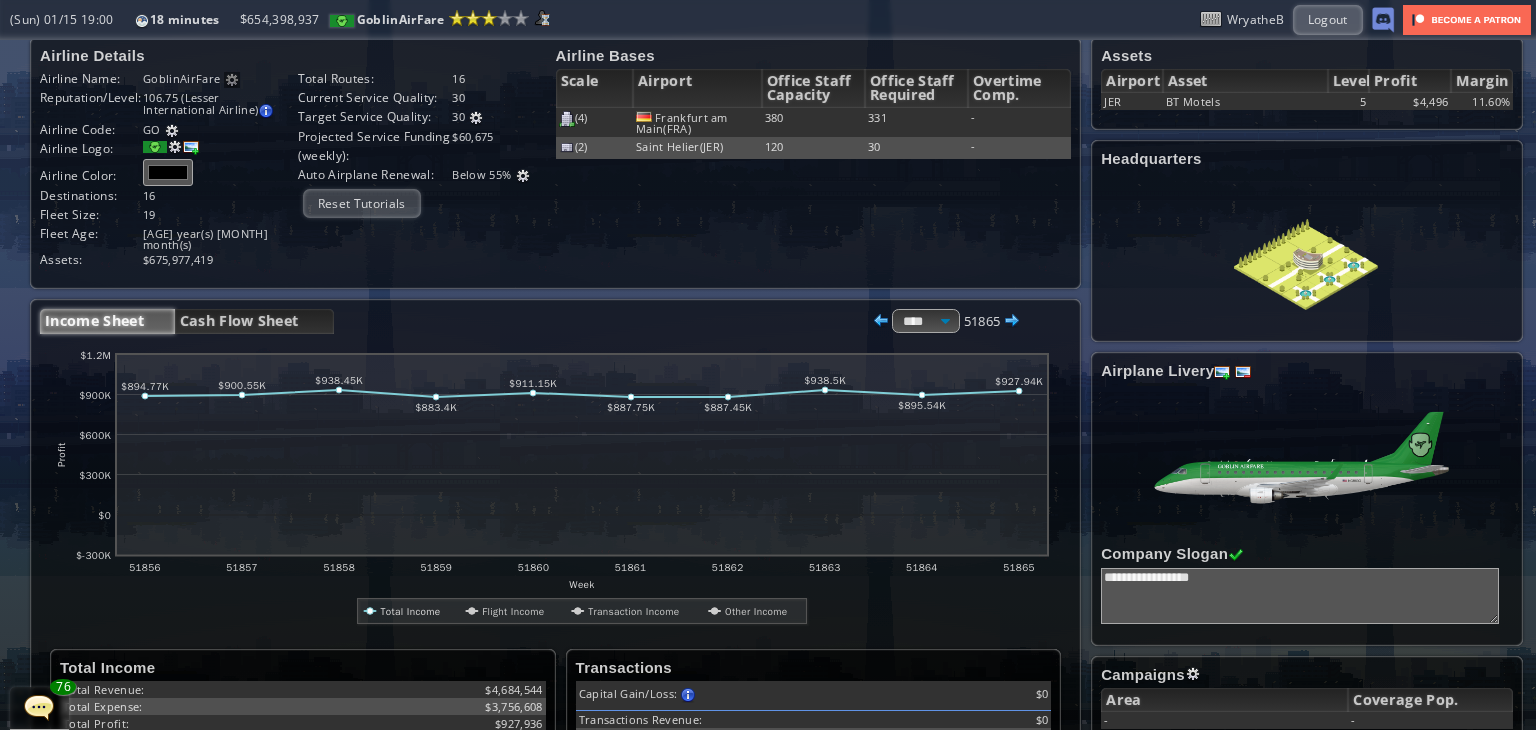 scroll, scrollTop: 0, scrollLeft: 0, axis: both 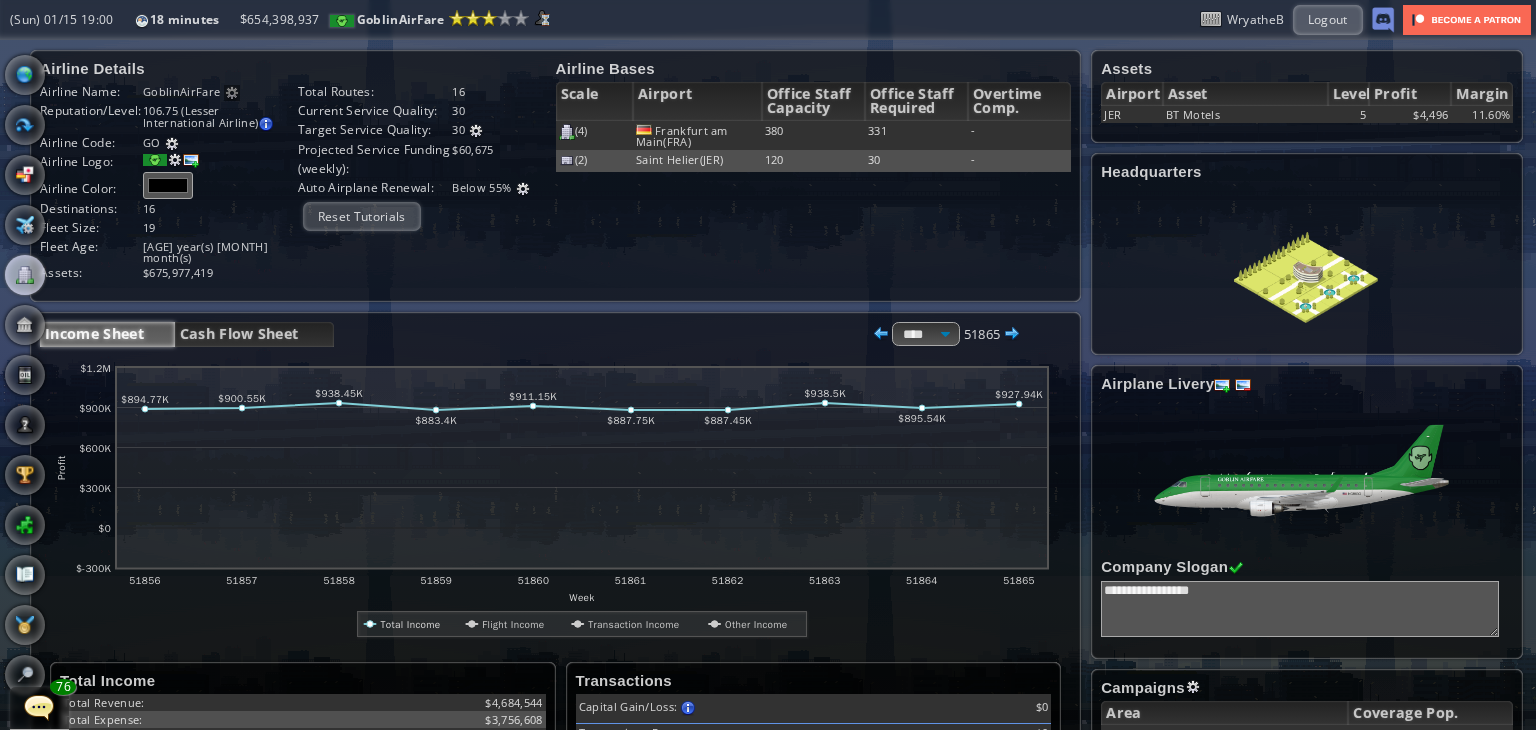 click at bounding box center (7, 365) 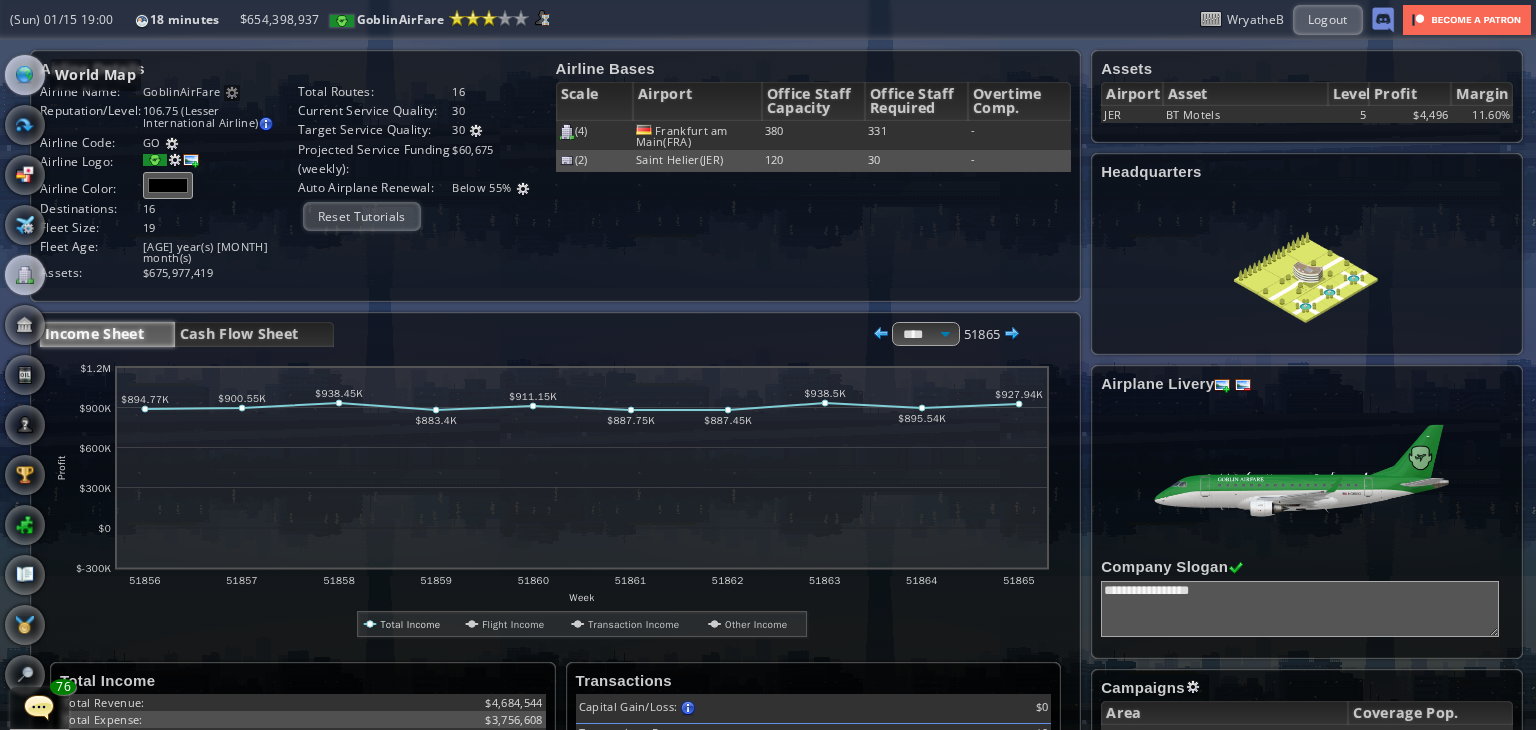 click at bounding box center [25, 75] 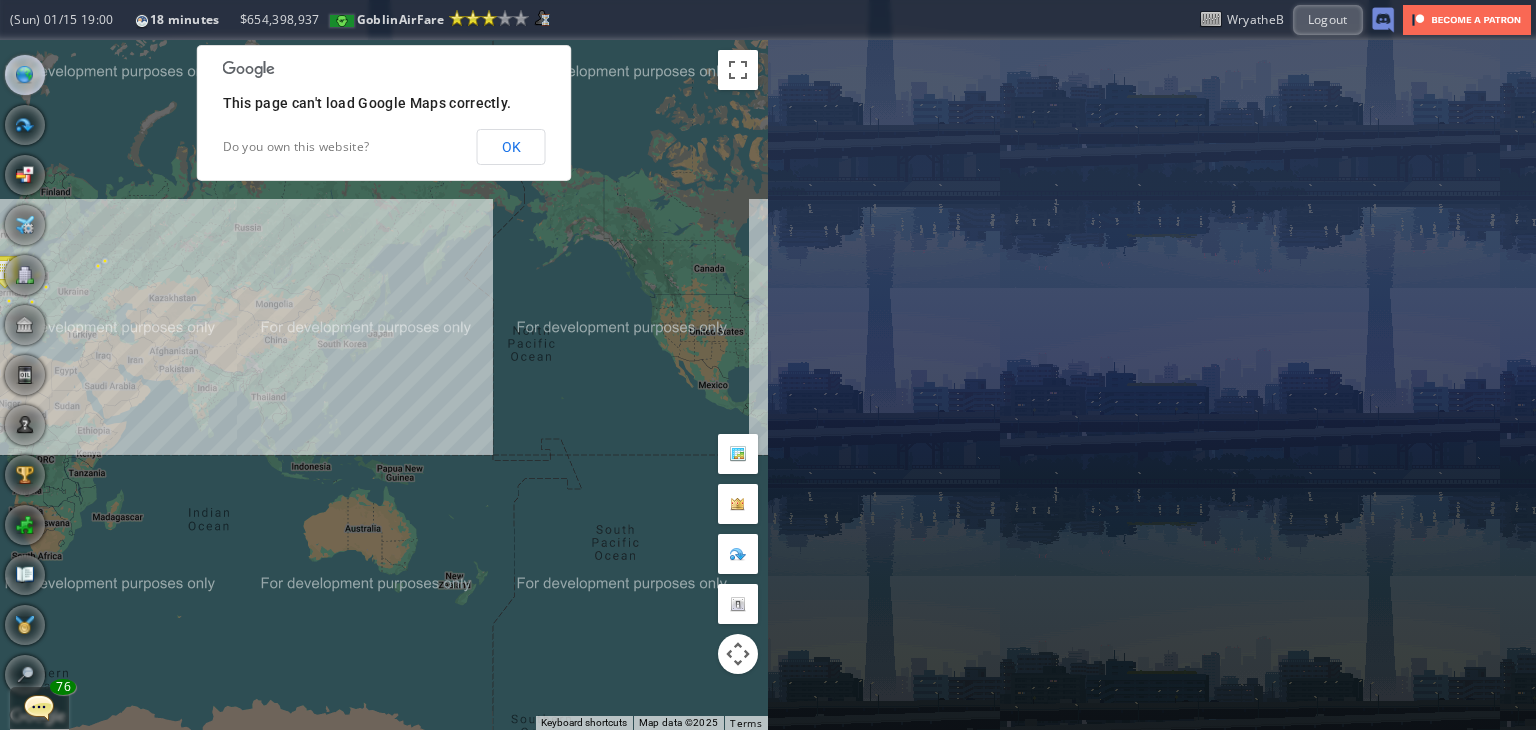drag, startPoint x: 311, startPoint y: 309, endPoint x: 652, endPoint y: 393, distance: 351.19366 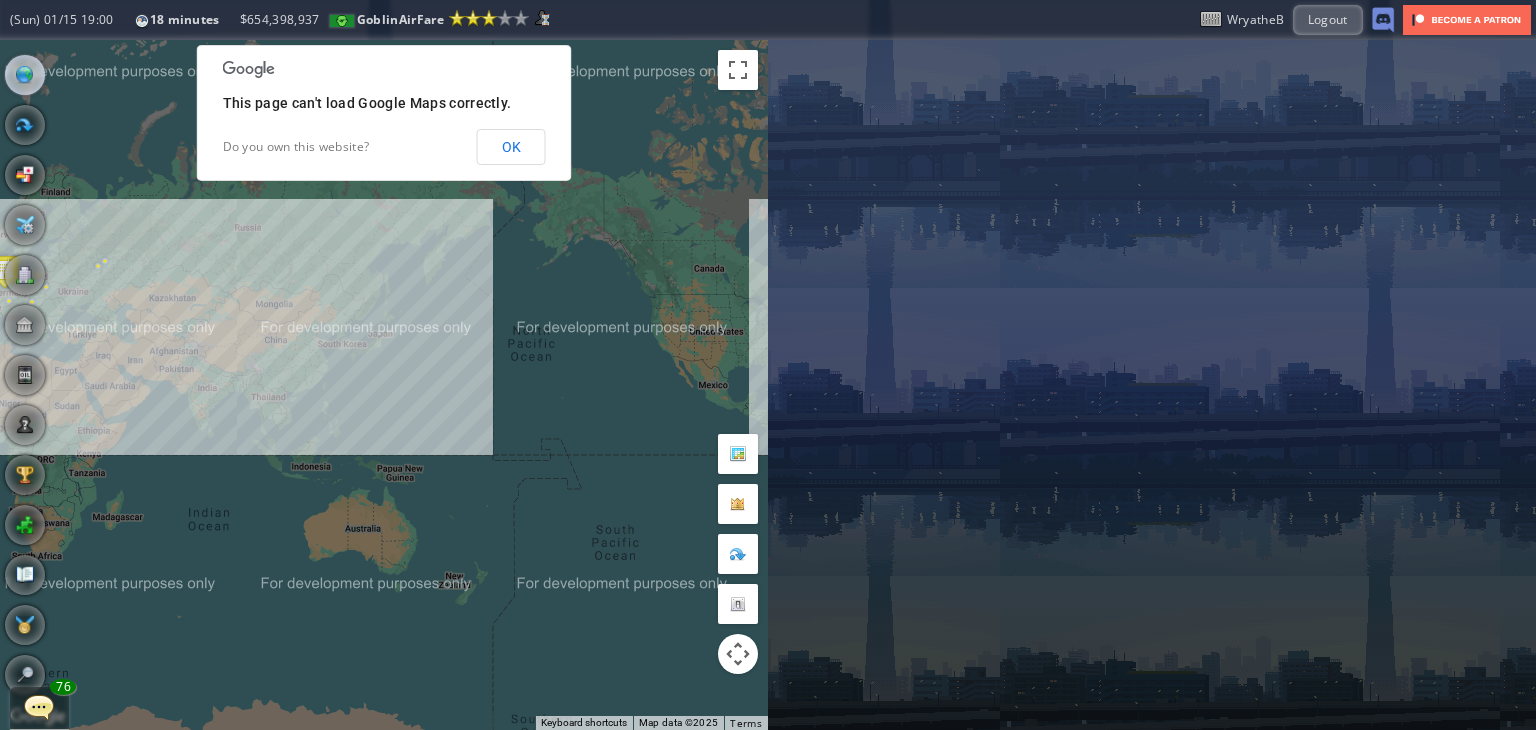click on "To navigate, press the arrow keys." at bounding box center [384, 385] 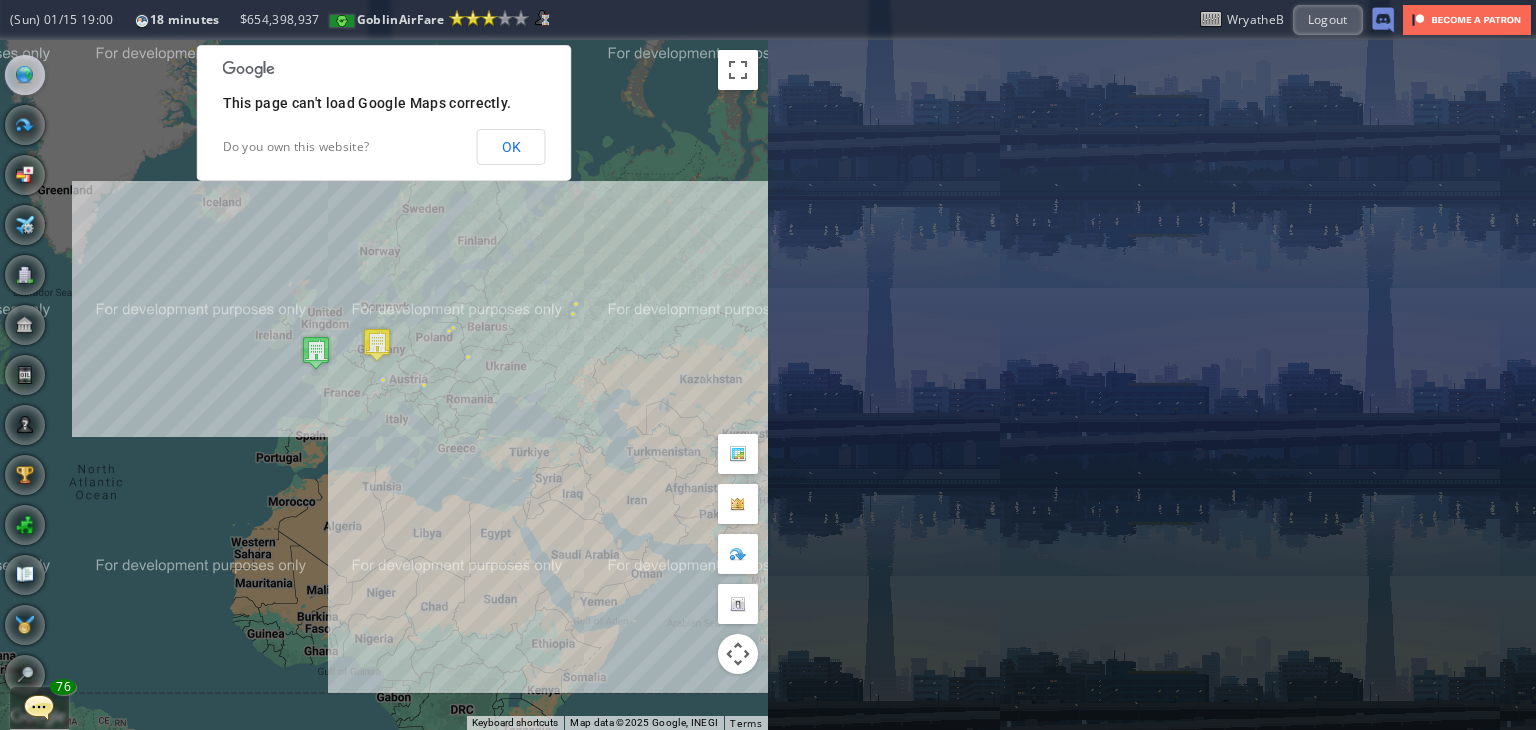 click at bounding box center (377, 344) 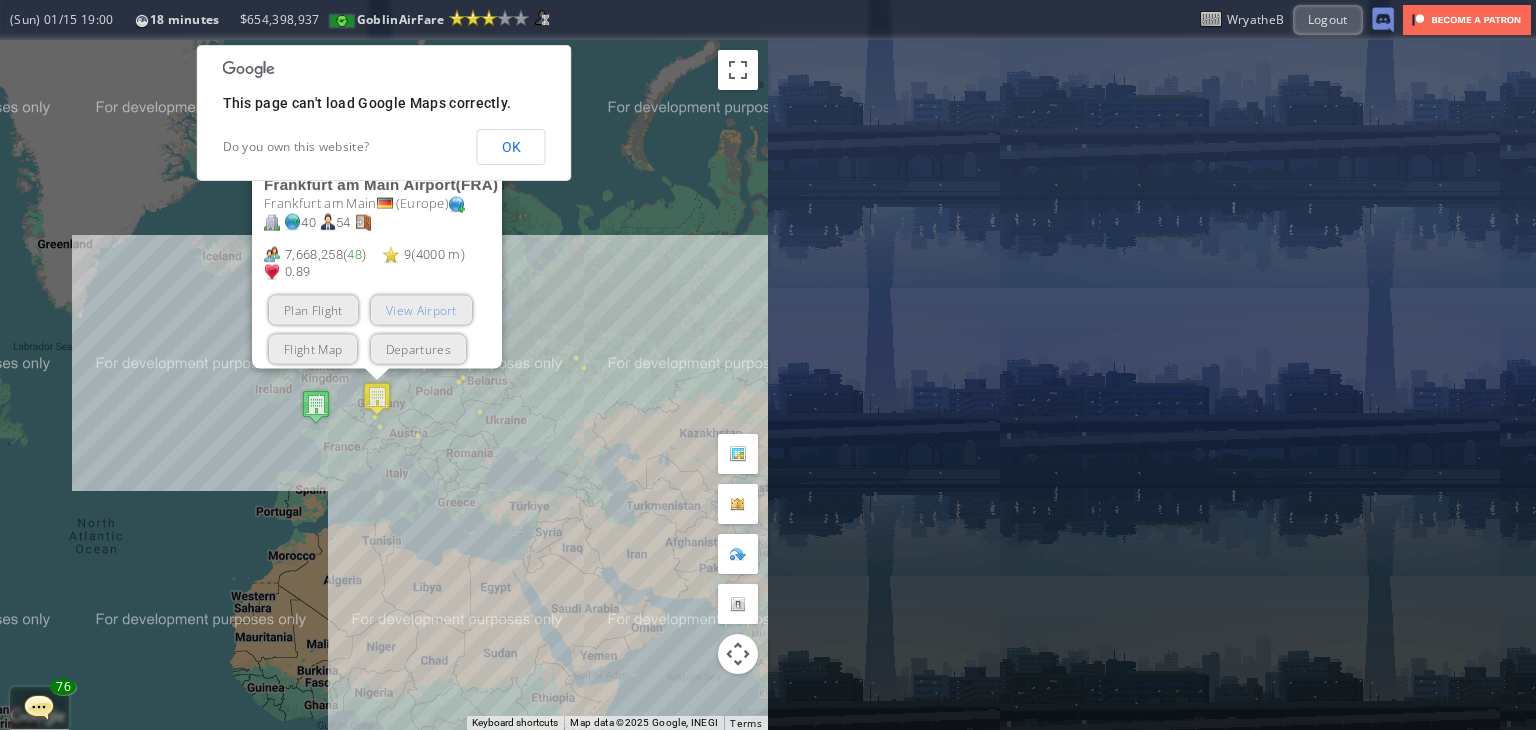 click on "View Airport" at bounding box center (421, 310) 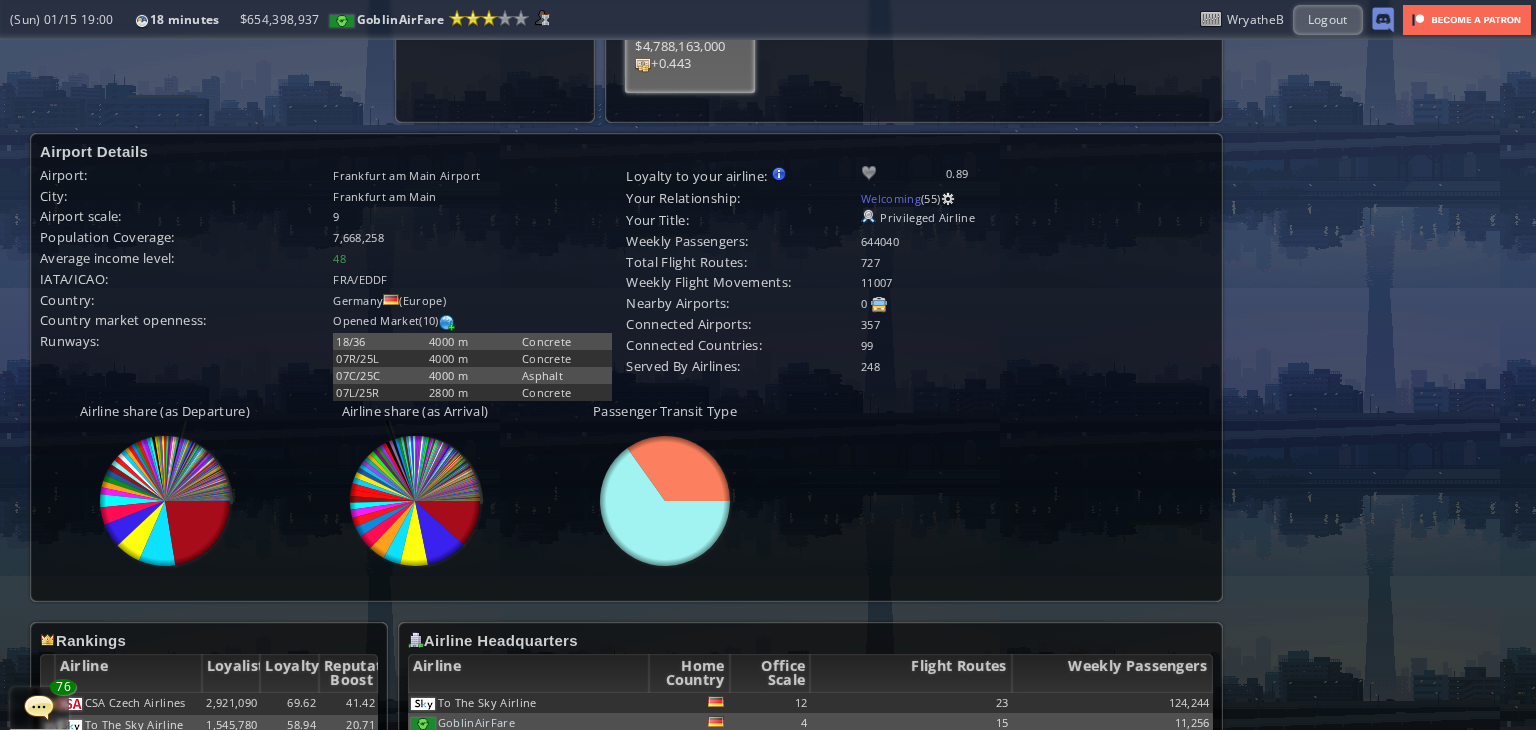 scroll, scrollTop: 1200, scrollLeft: 0, axis: vertical 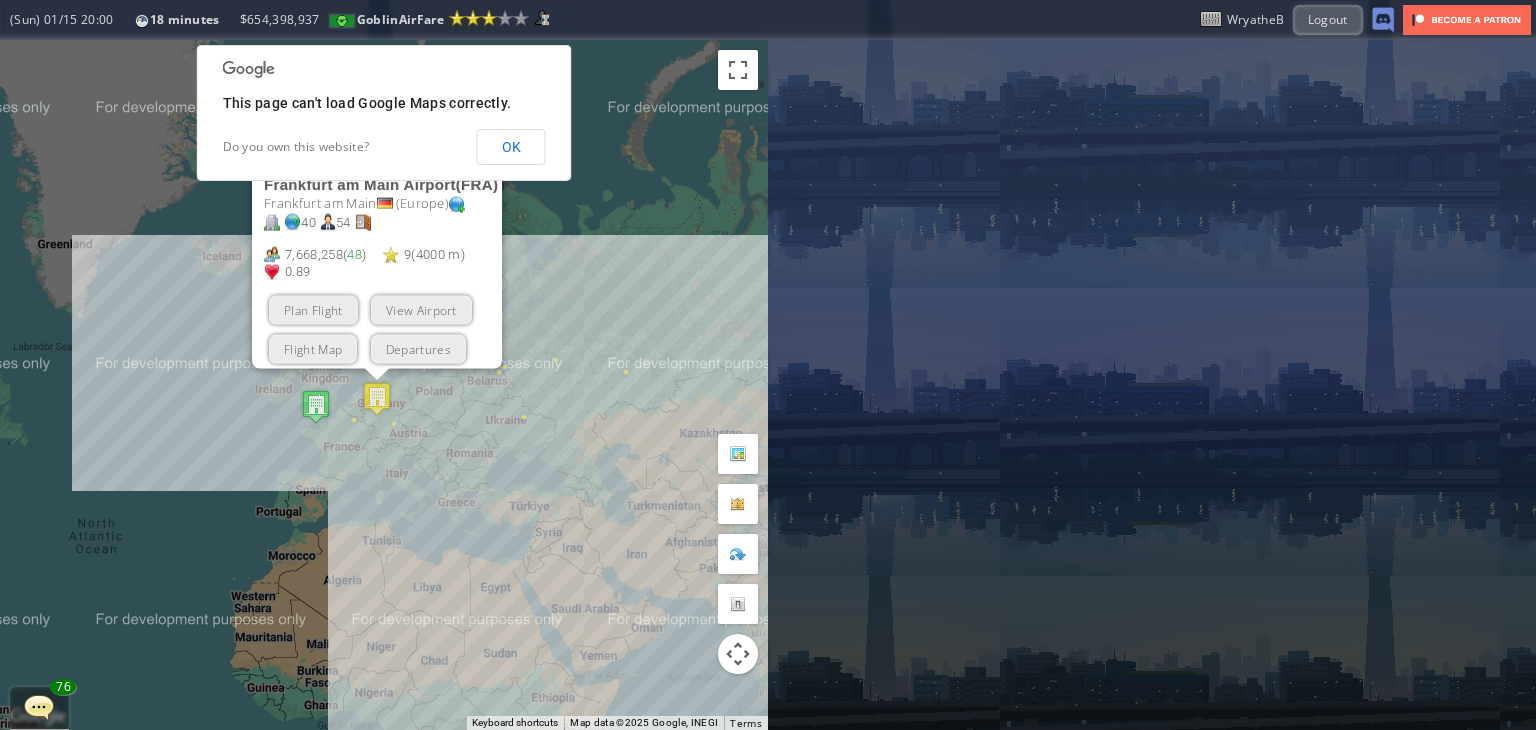 click at bounding box center (316, 406) 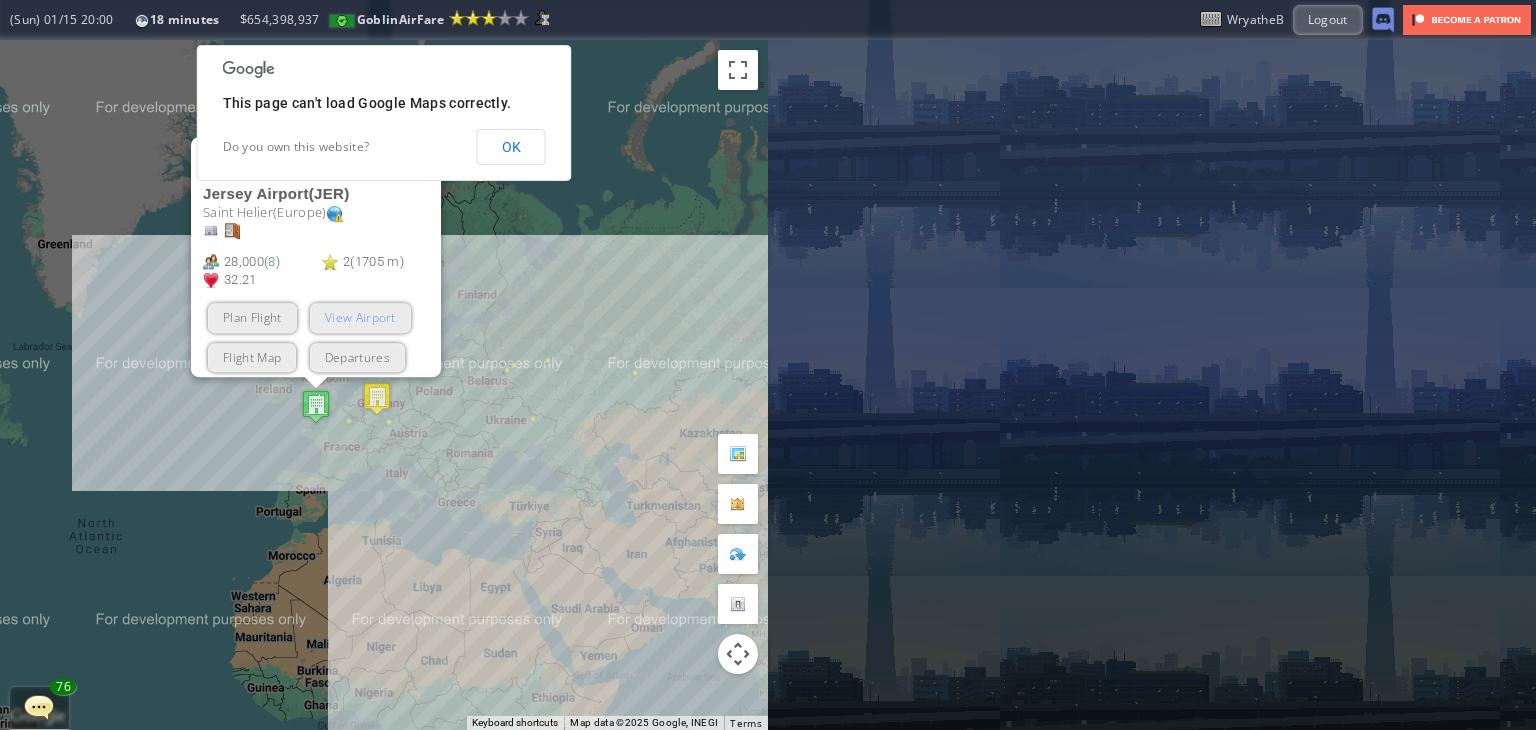 click on "View Airport" at bounding box center (360, 318) 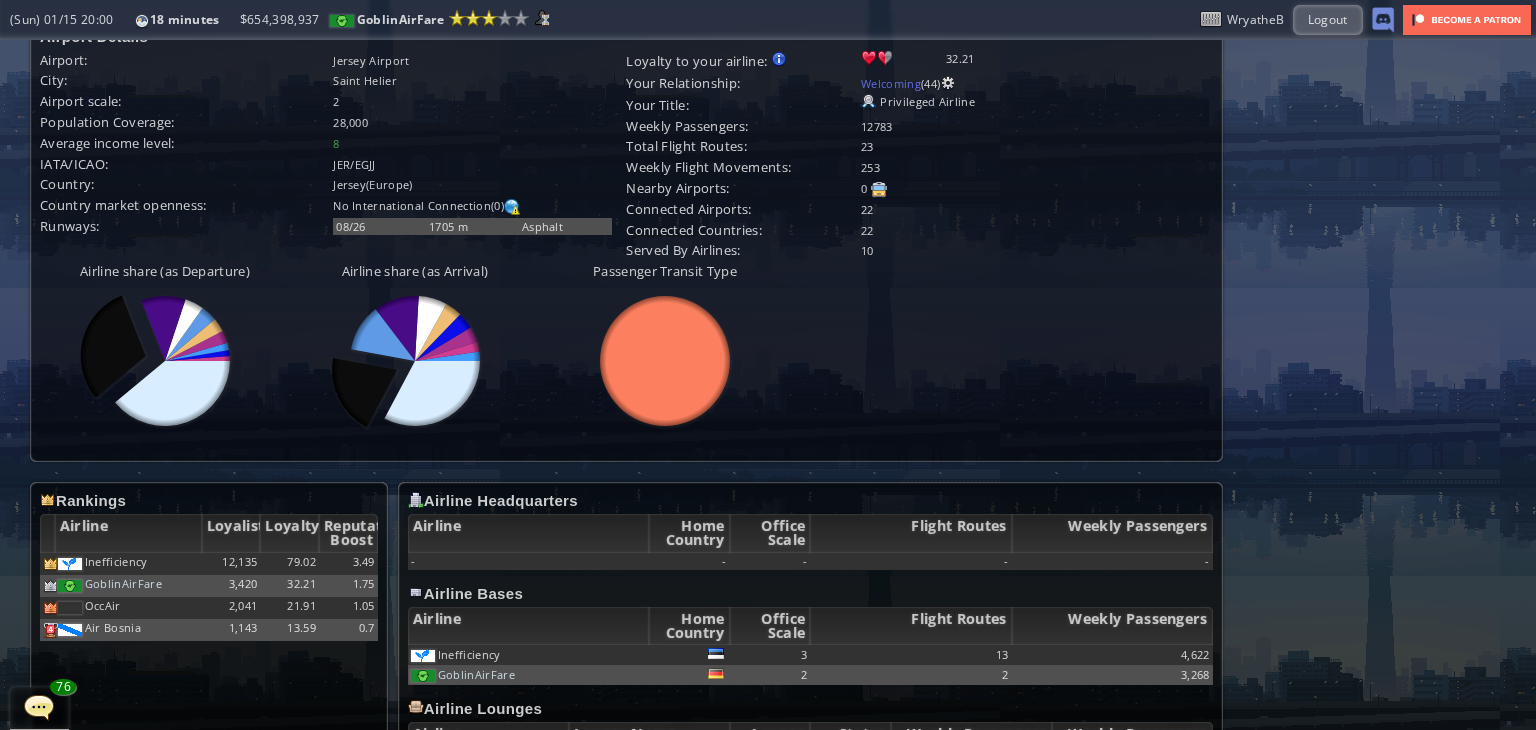 scroll, scrollTop: 100, scrollLeft: 0, axis: vertical 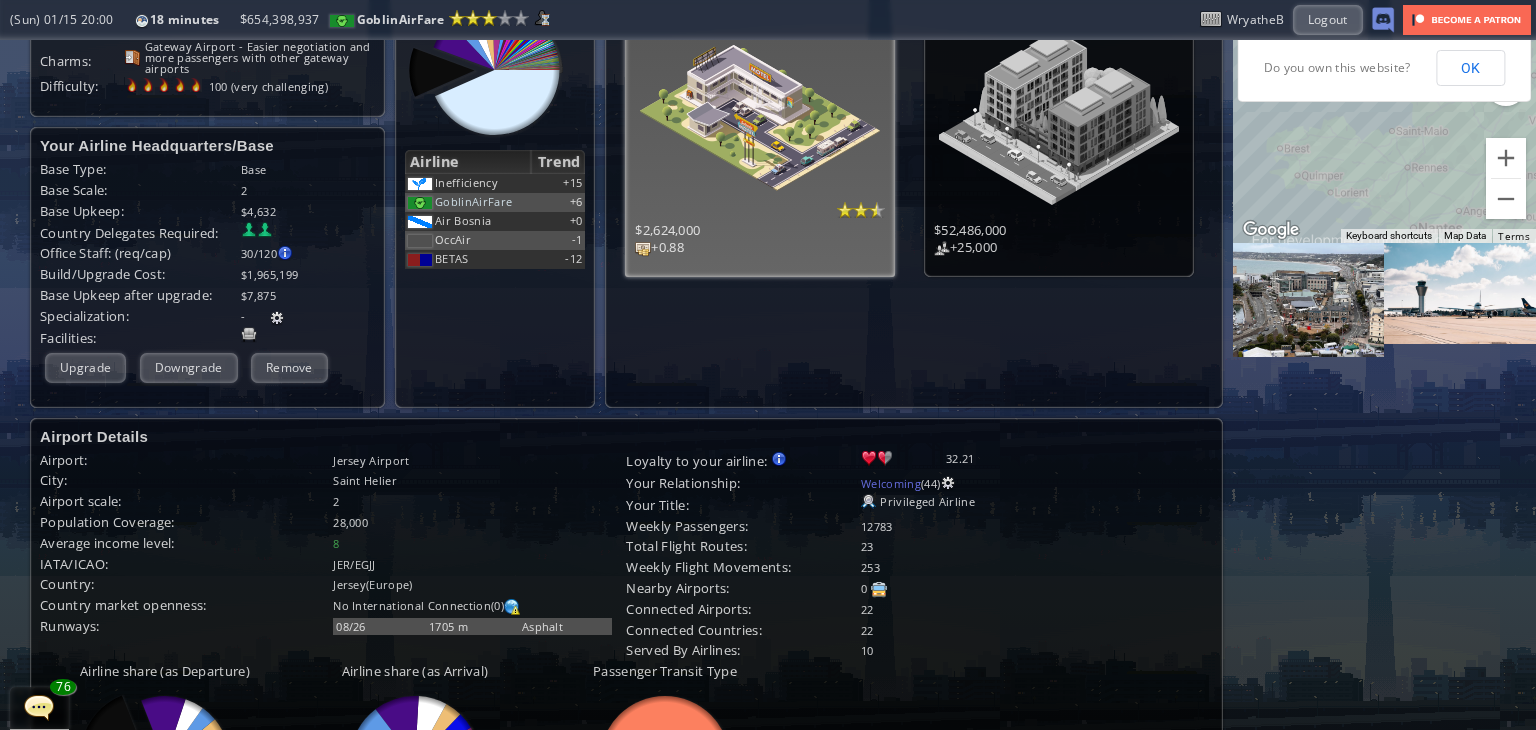 click on "$2,624,000" at bounding box center [760, 230] 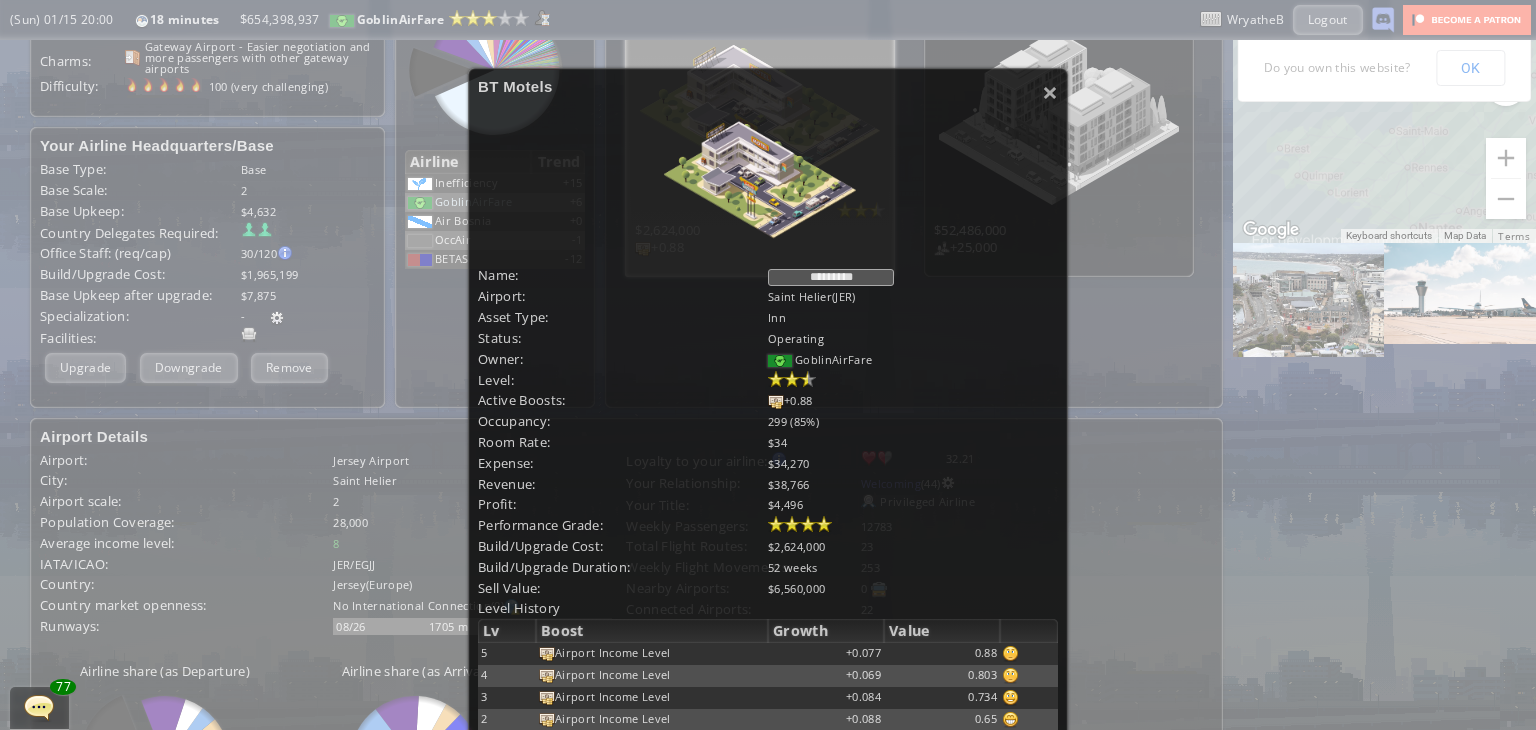 scroll, scrollTop: 0, scrollLeft: 0, axis: both 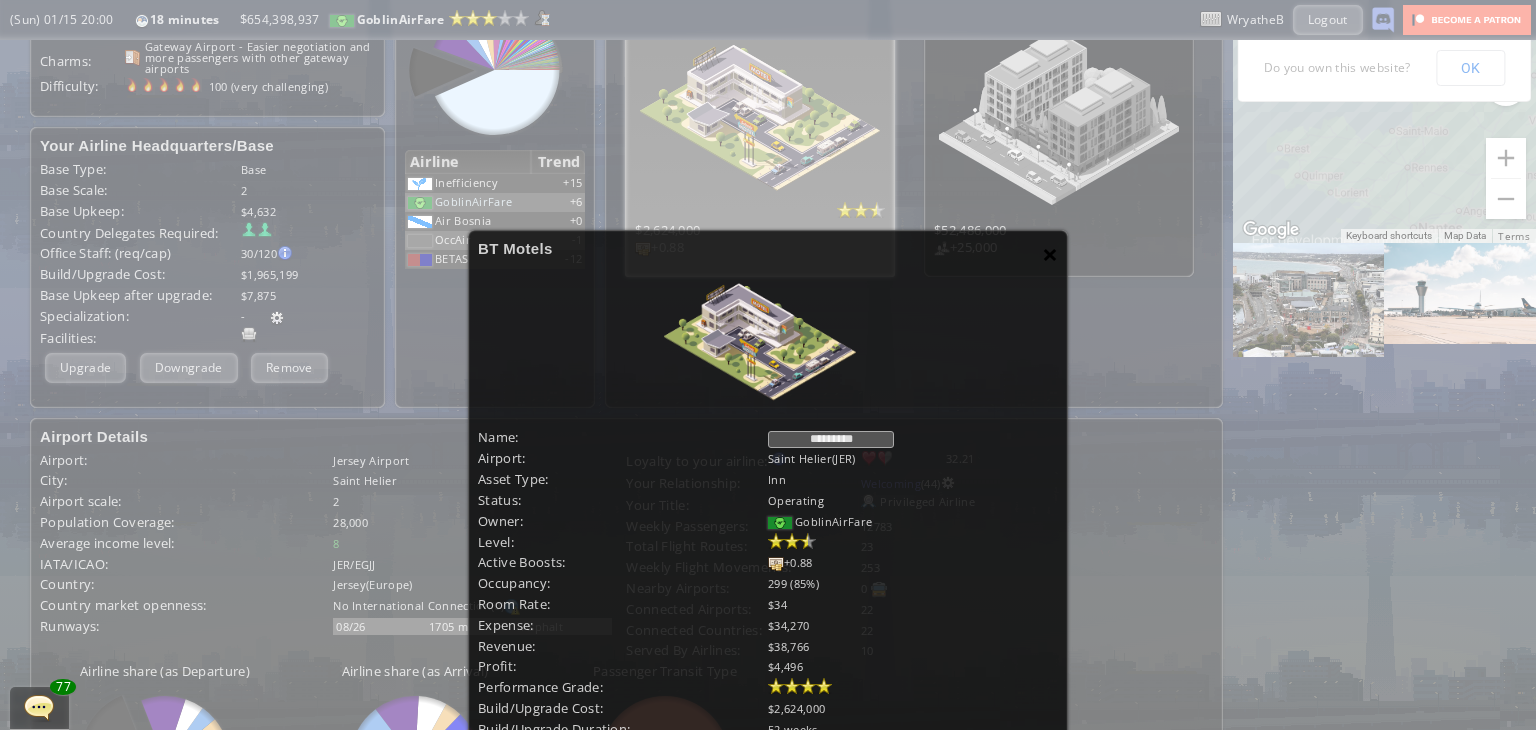 click on "×" at bounding box center [1050, 254] 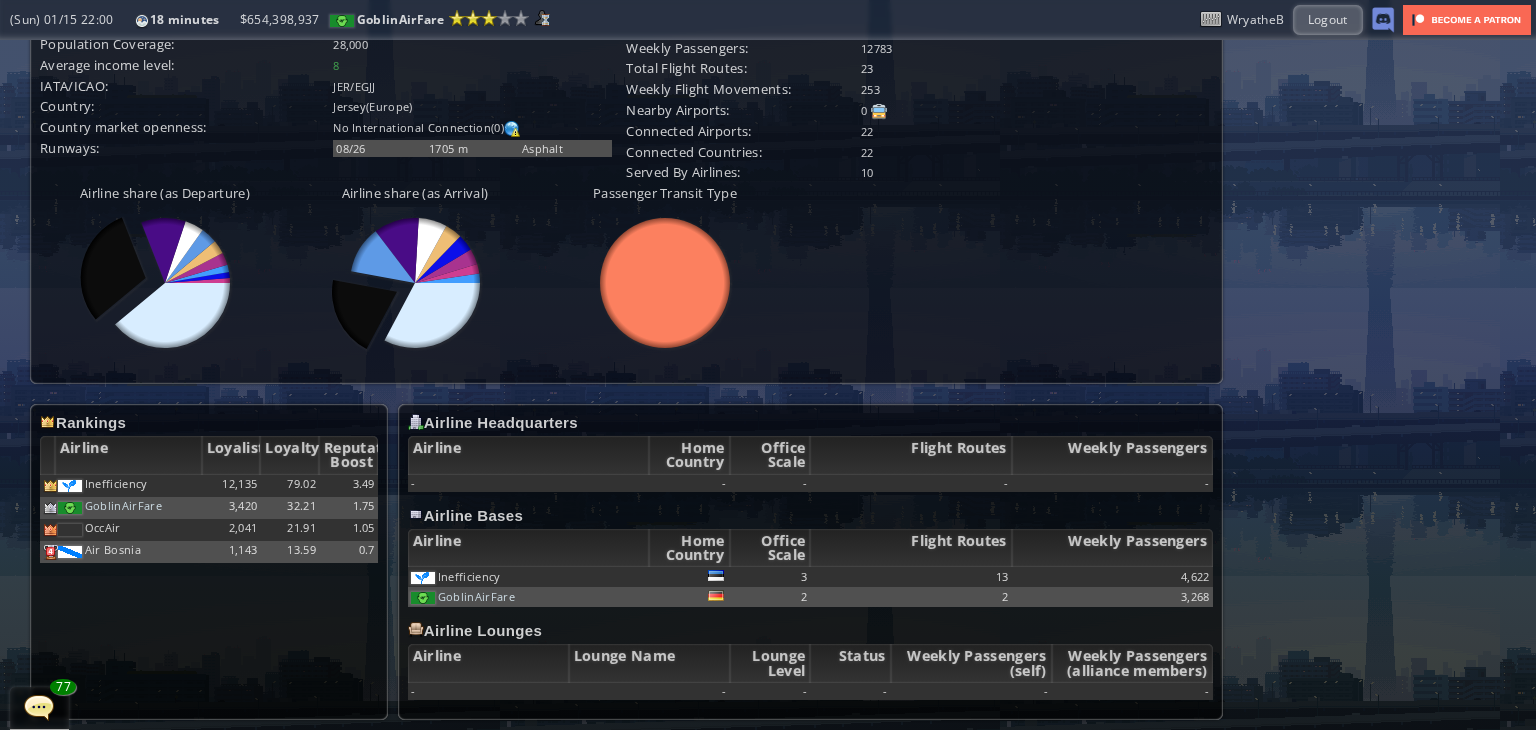 scroll, scrollTop: 481, scrollLeft: 0, axis: vertical 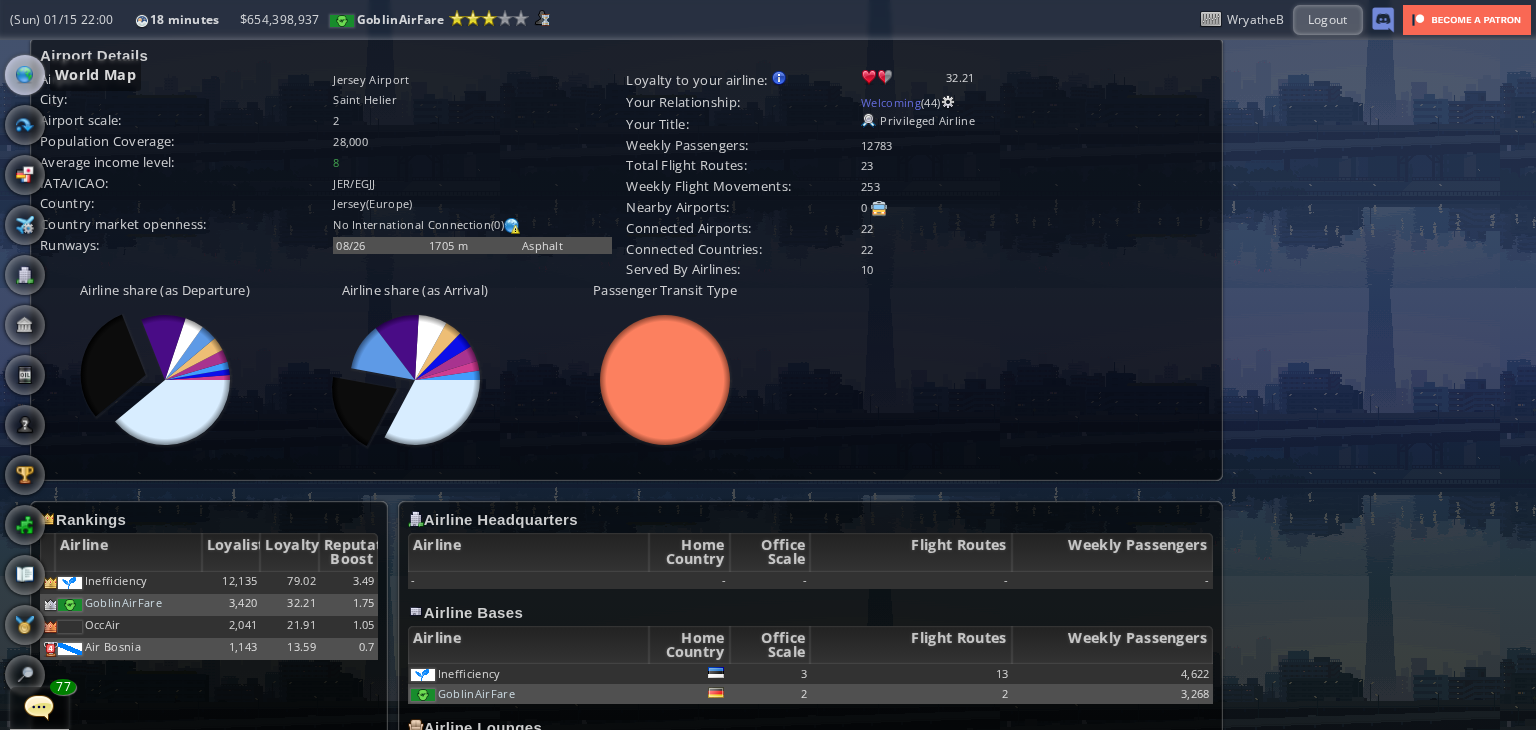 click at bounding box center [25, 75] 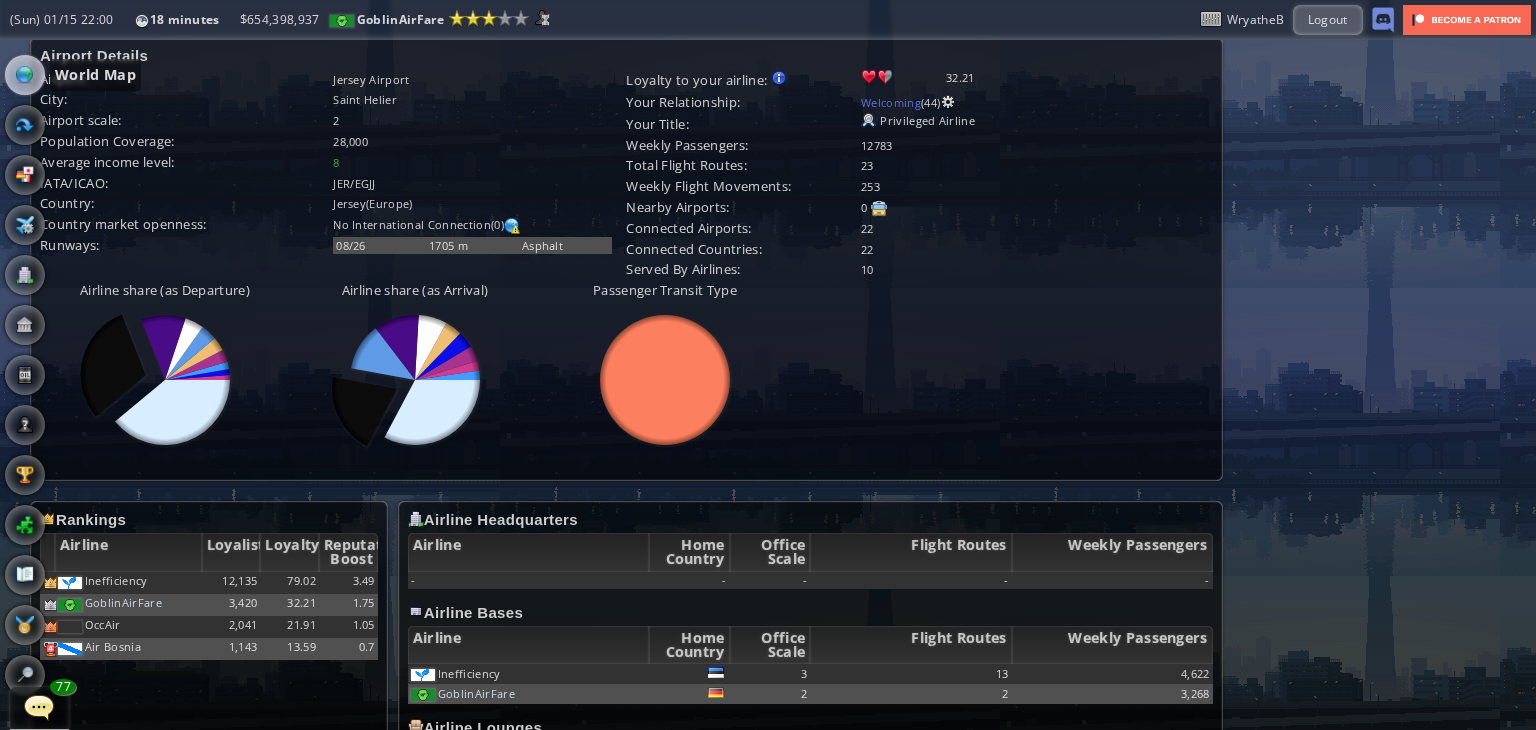 scroll, scrollTop: 0, scrollLeft: 0, axis: both 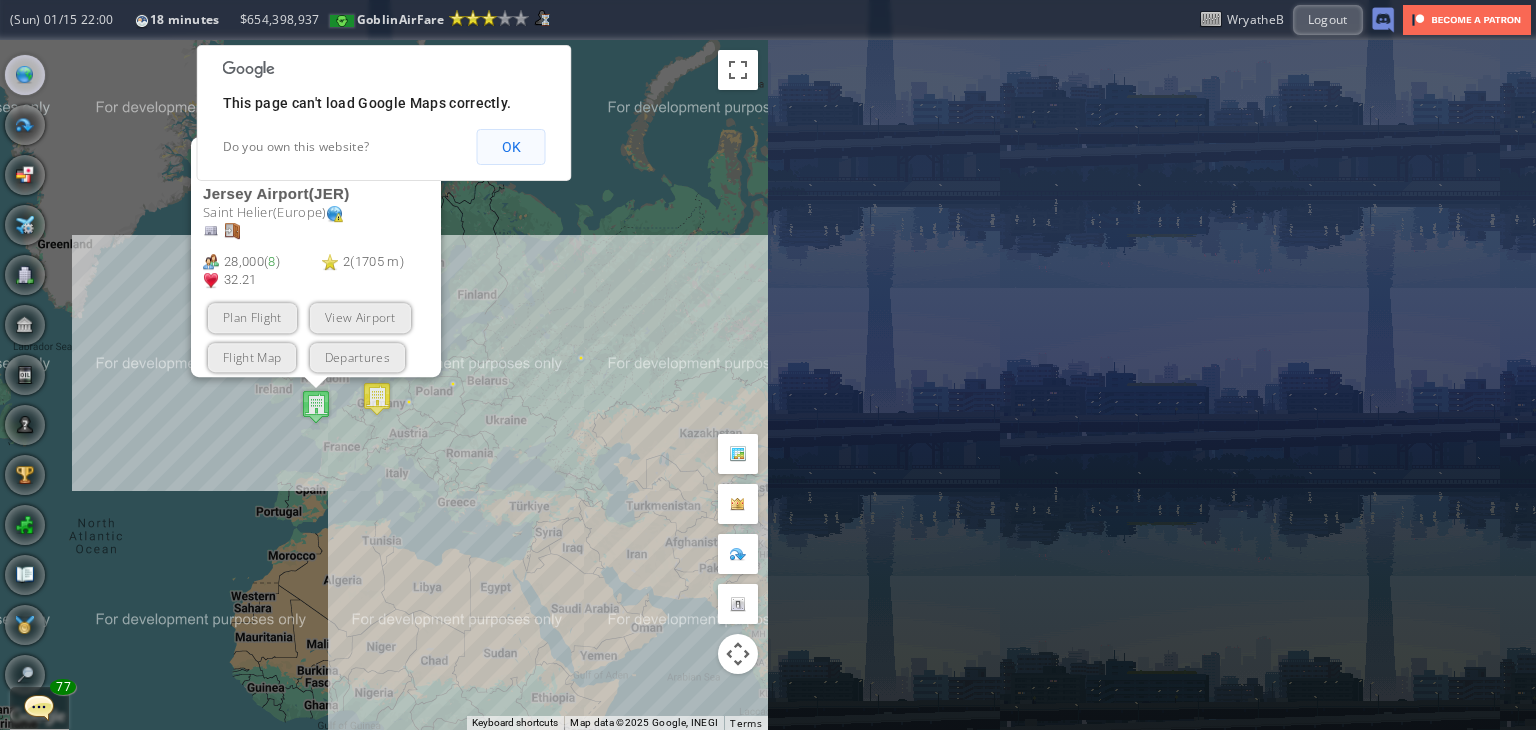 click on "OK" at bounding box center [511, 147] 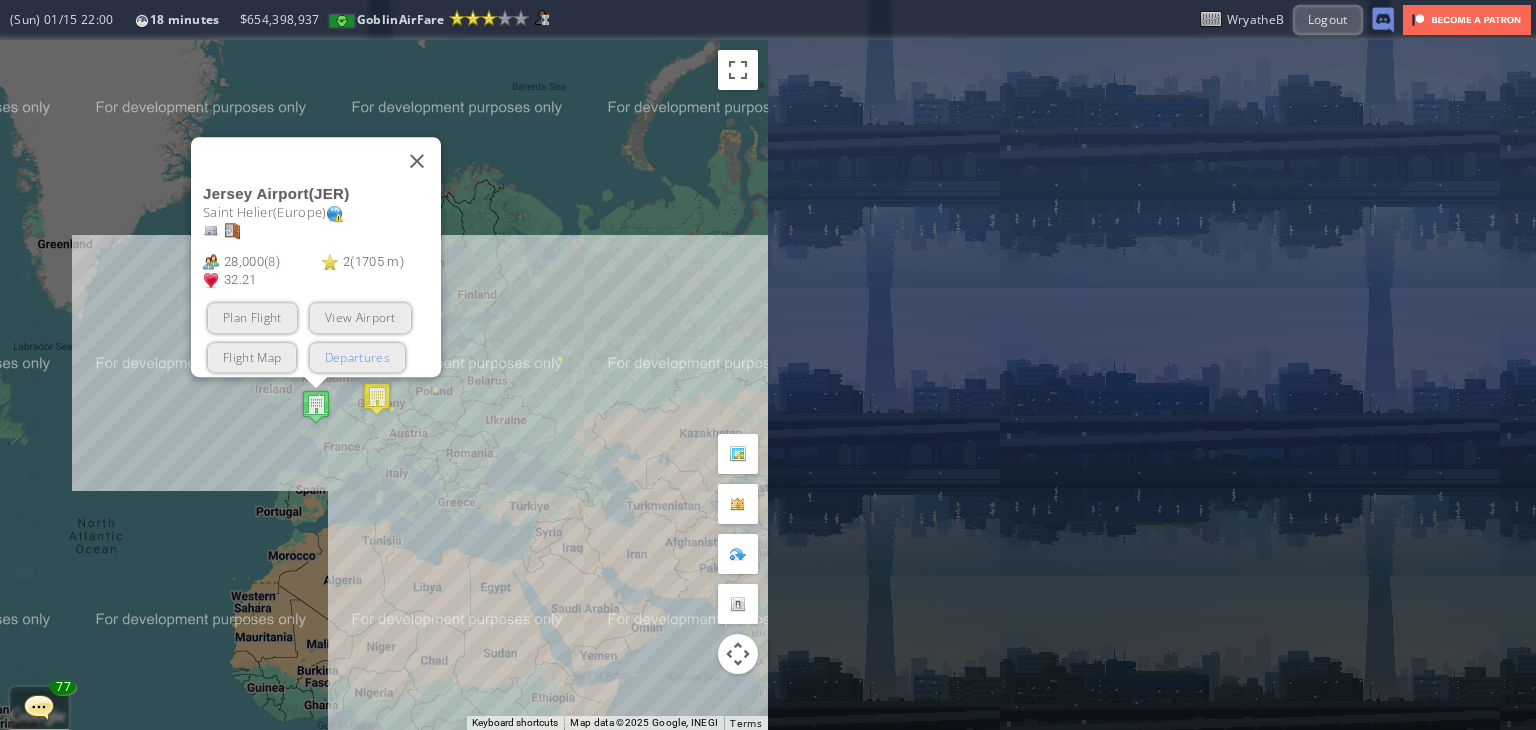 click on "Departures" at bounding box center [357, 357] 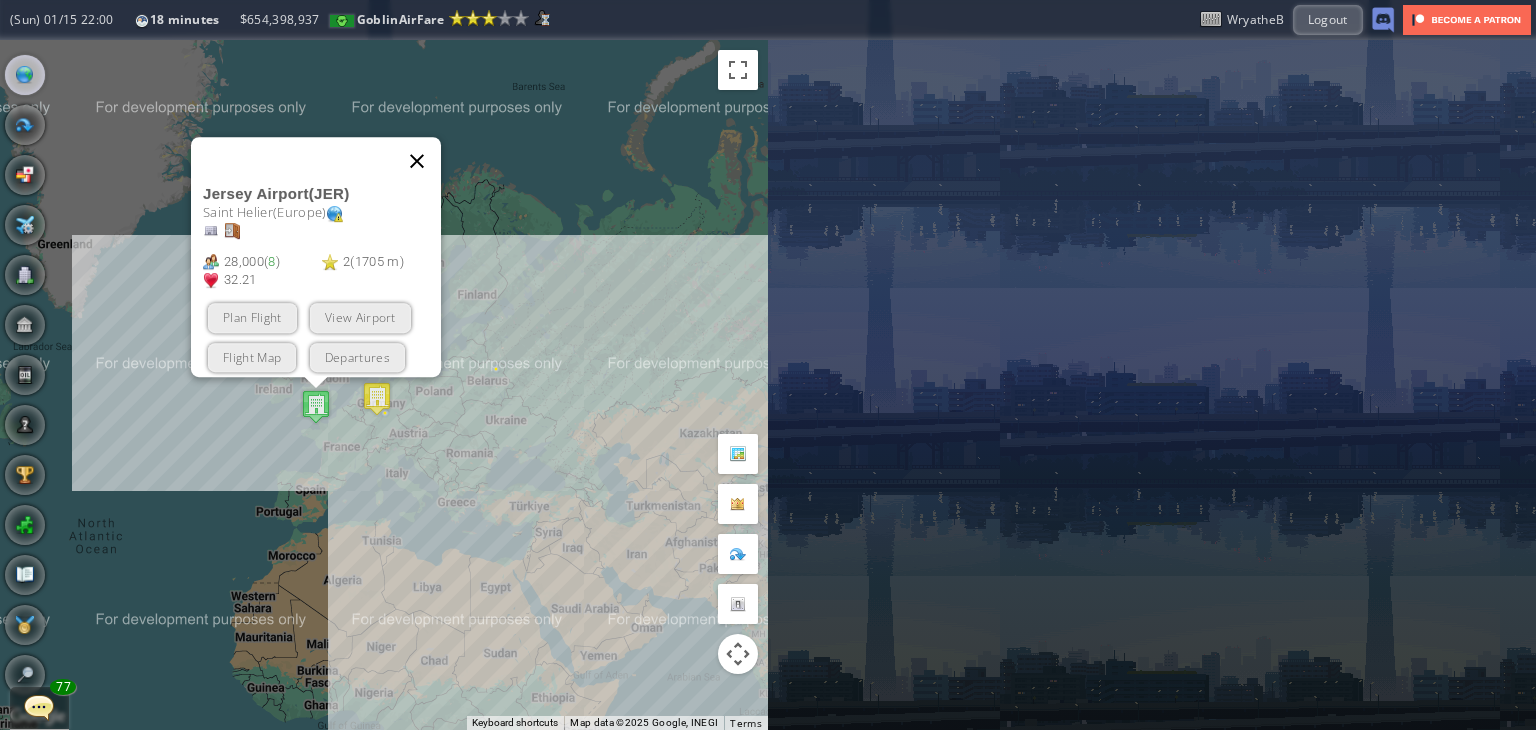 click at bounding box center [417, 161] 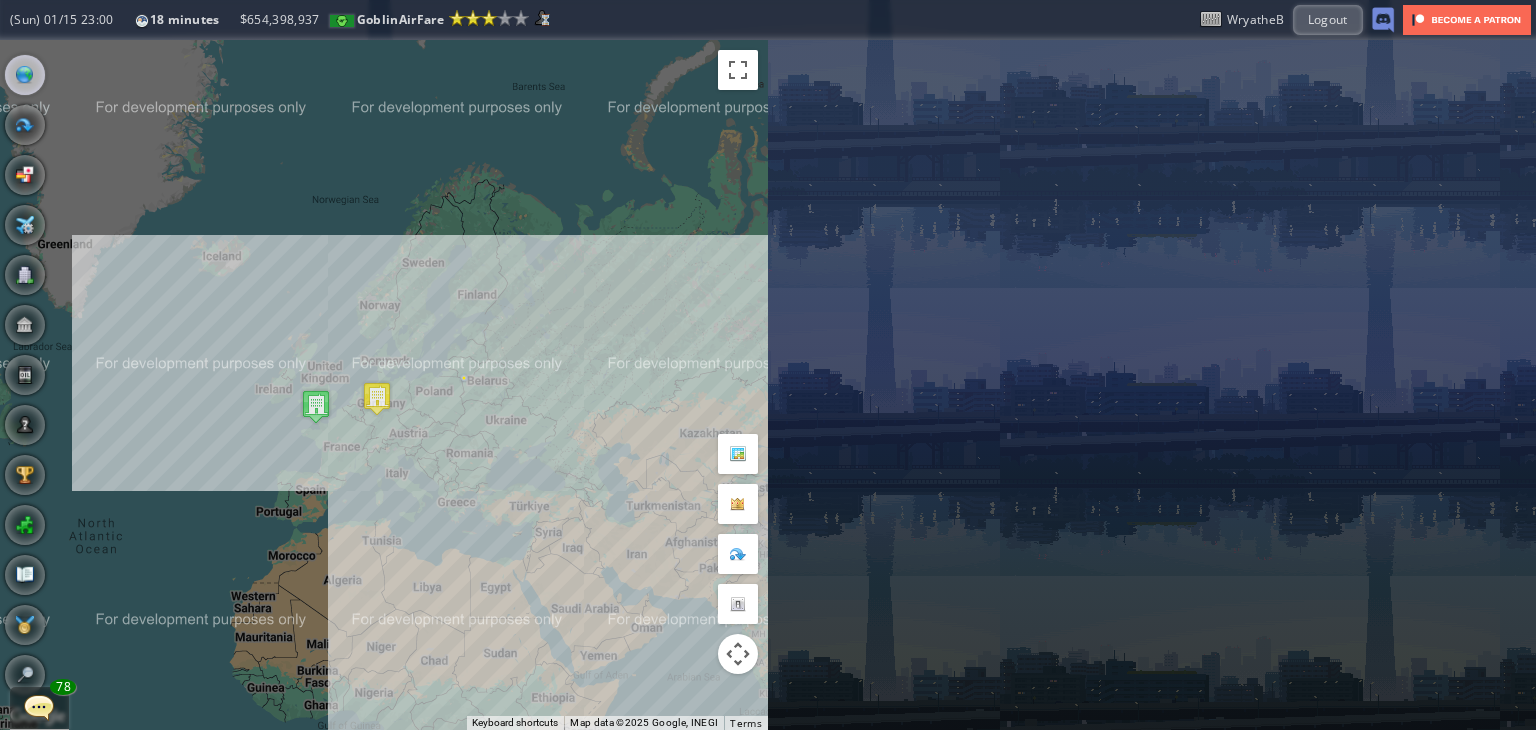 click at bounding box center (39, 707) 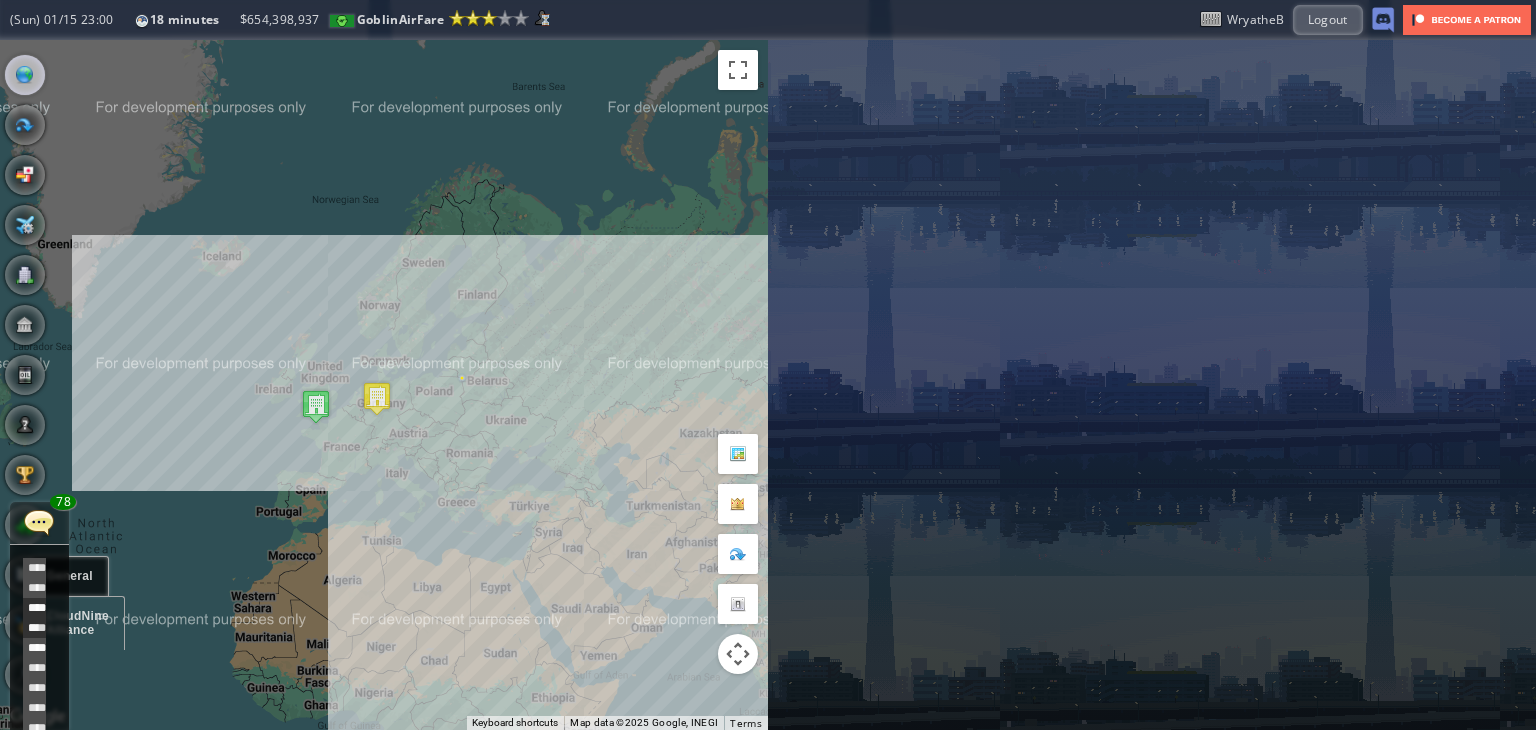 scroll, scrollTop: 600, scrollLeft: 0, axis: vertical 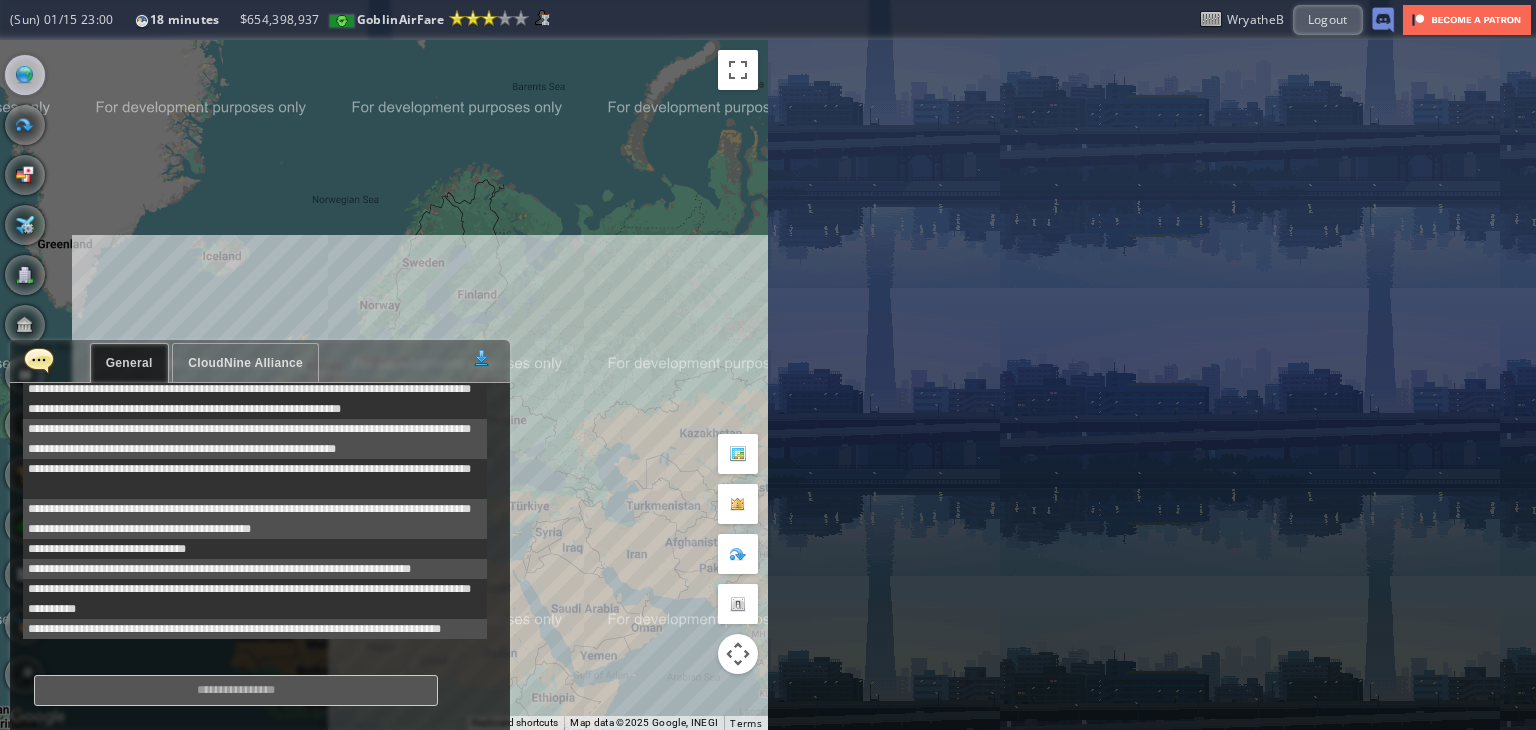 click on "General
CloudNine Alliance" at bounding box center [190, 363] 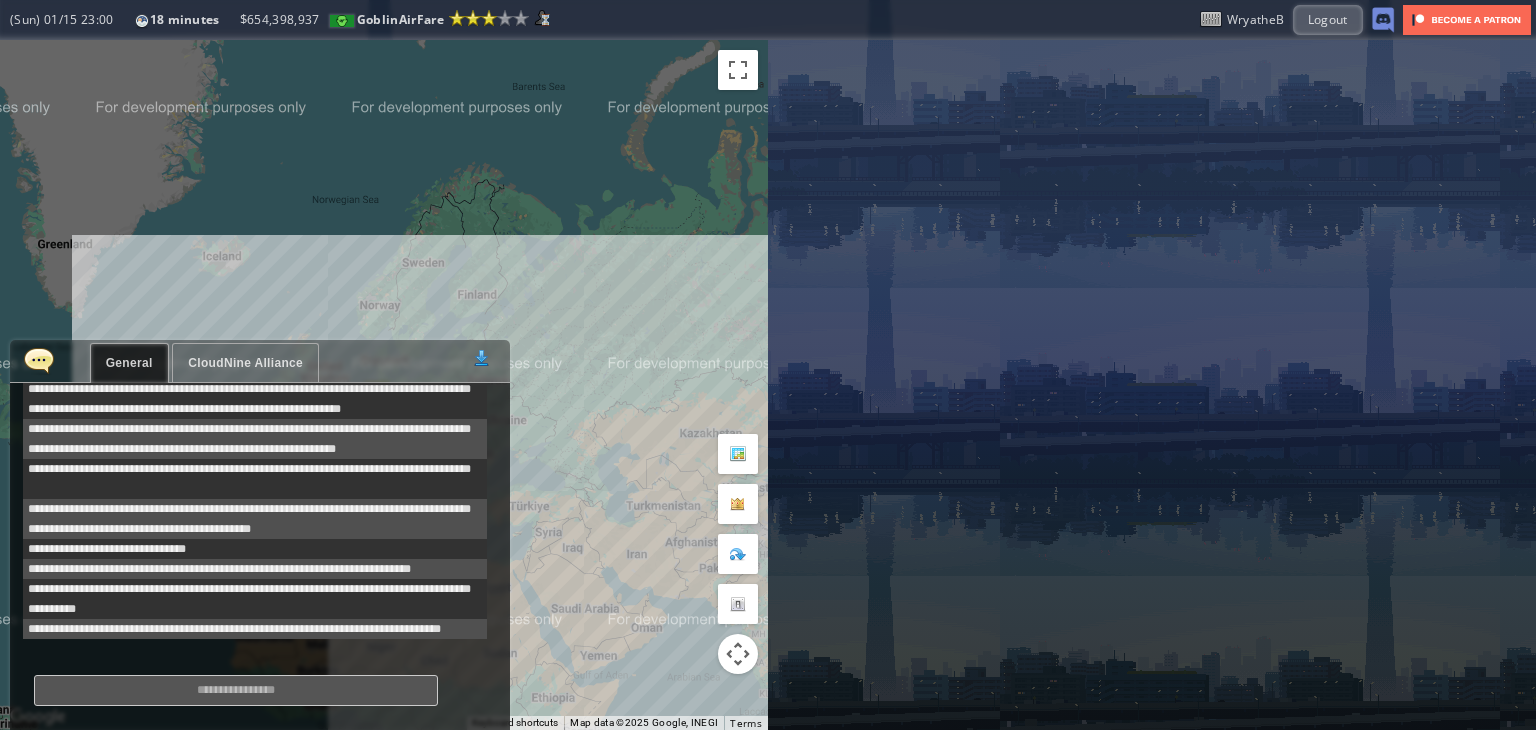 click at bounding box center [39, 360] 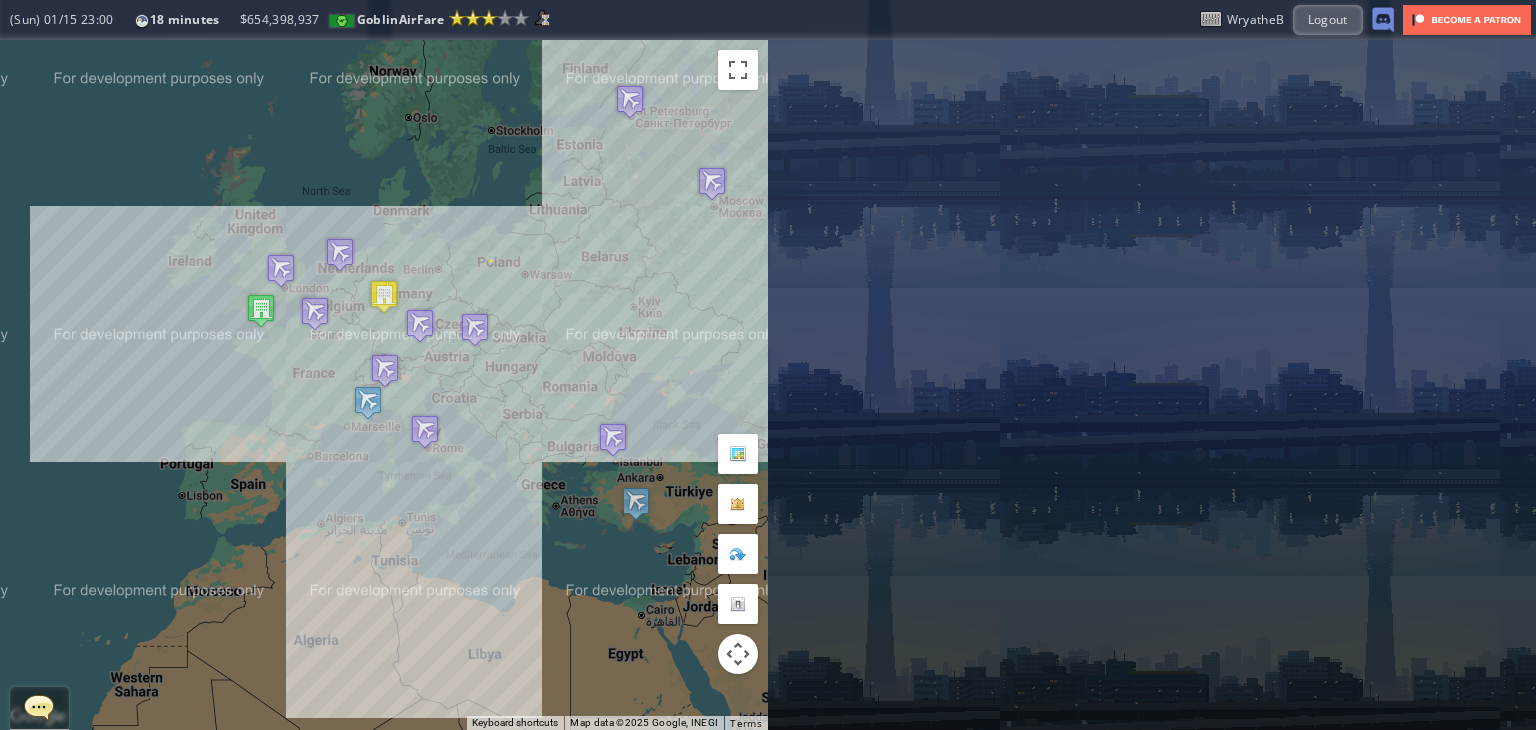 click at bounding box center (738, 454) 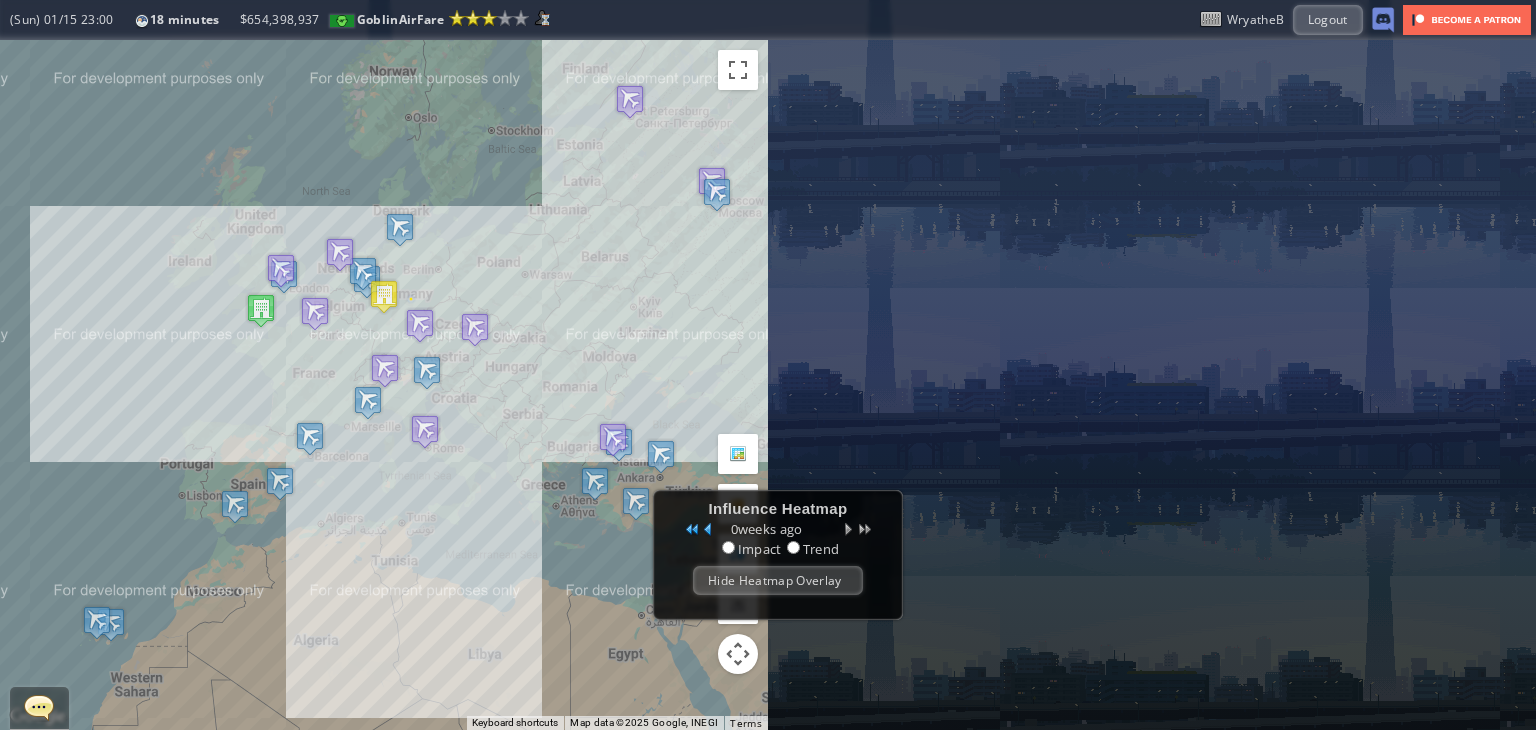 click on "To navigate, press the arrow keys." at bounding box center (384, 385) 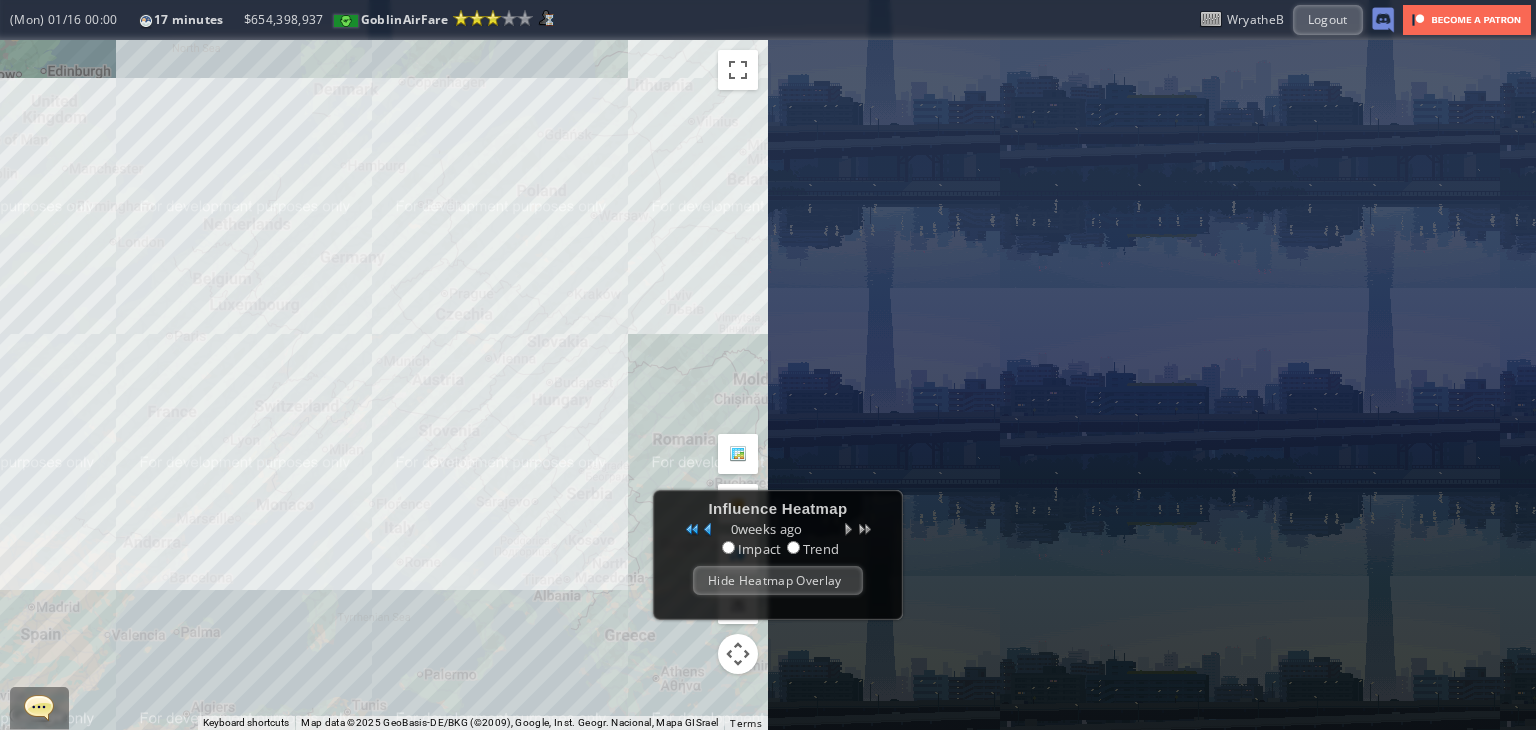 click at bounding box center [738, 454] 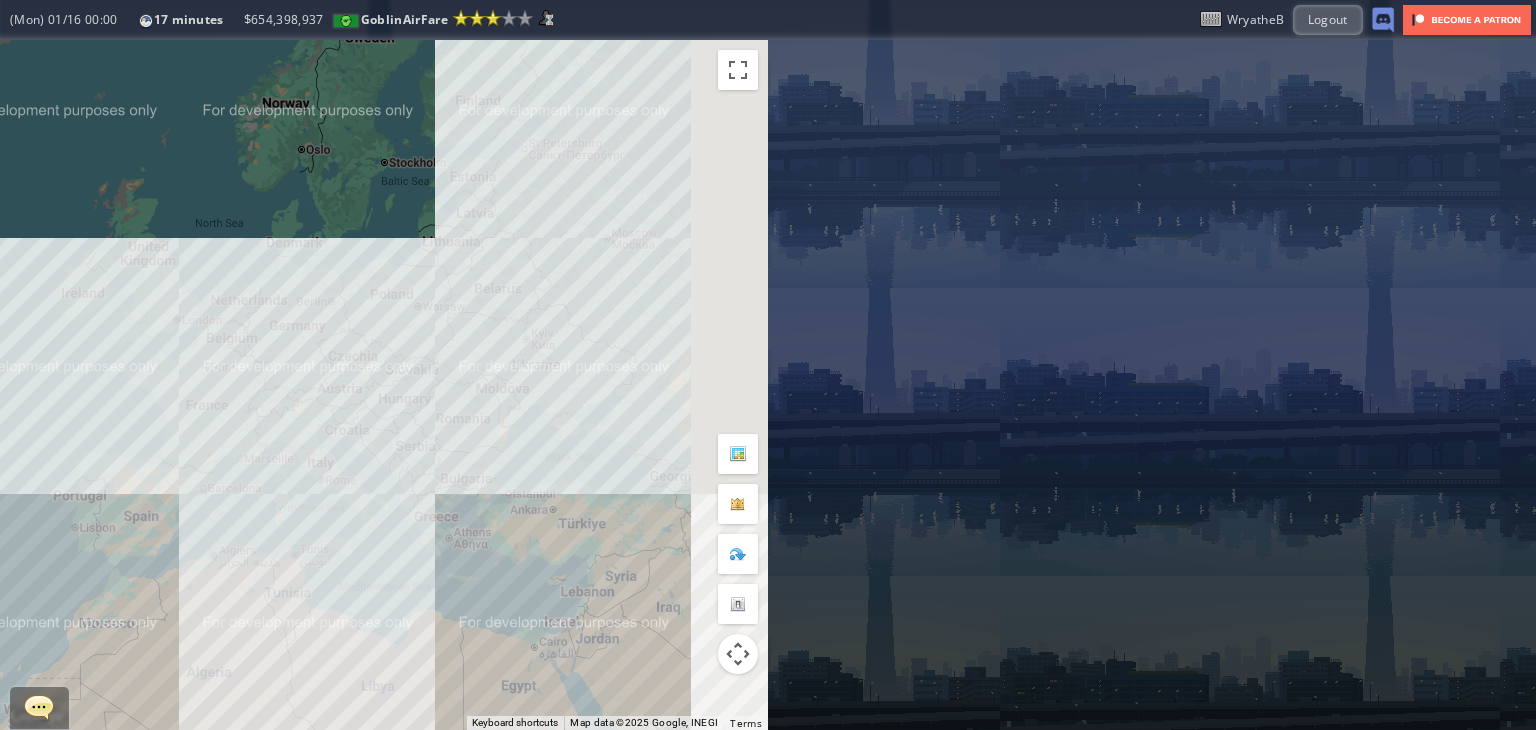 drag, startPoint x: 600, startPoint y: 392, endPoint x: 198, endPoint y: 392, distance: 402 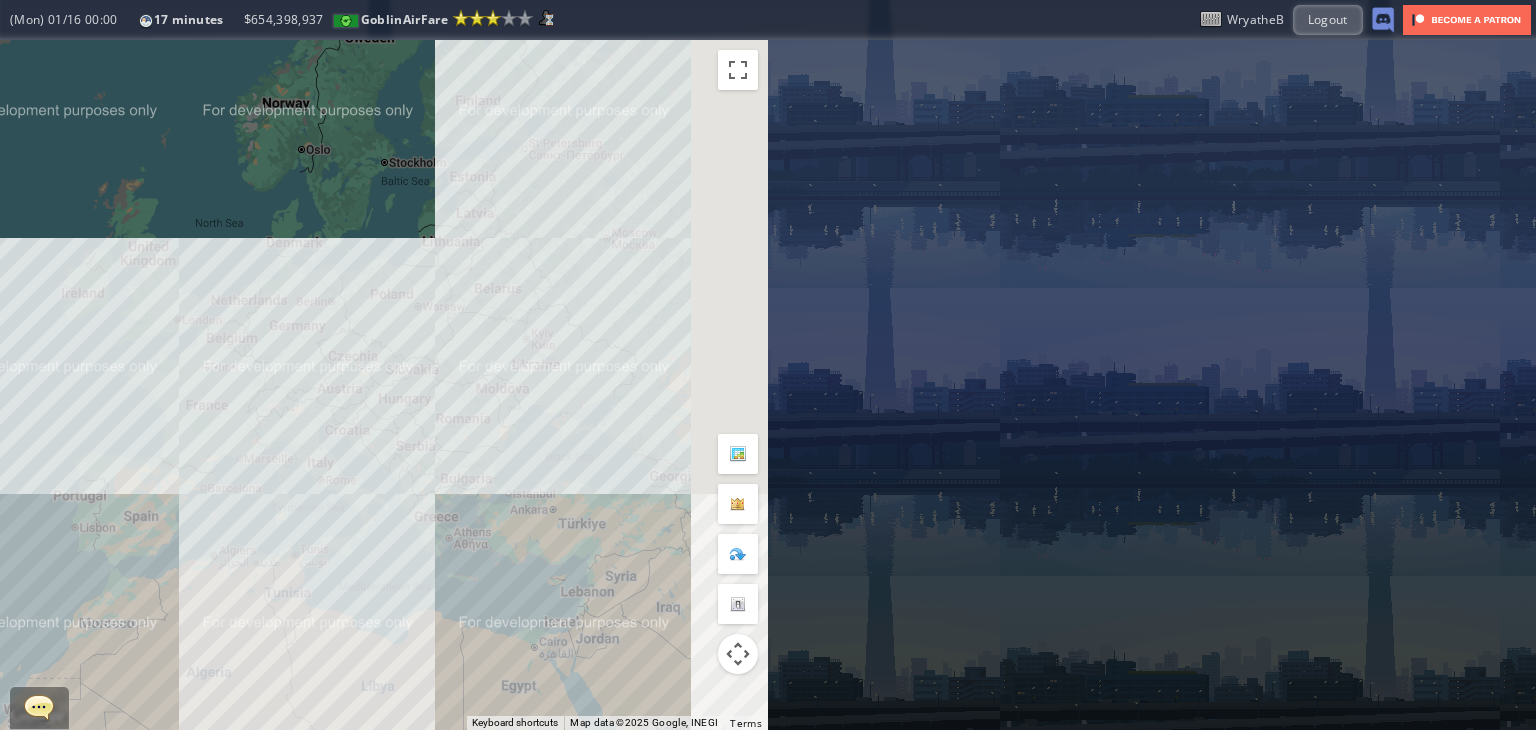 click on "To navigate, press the arrow keys." at bounding box center [384, 385] 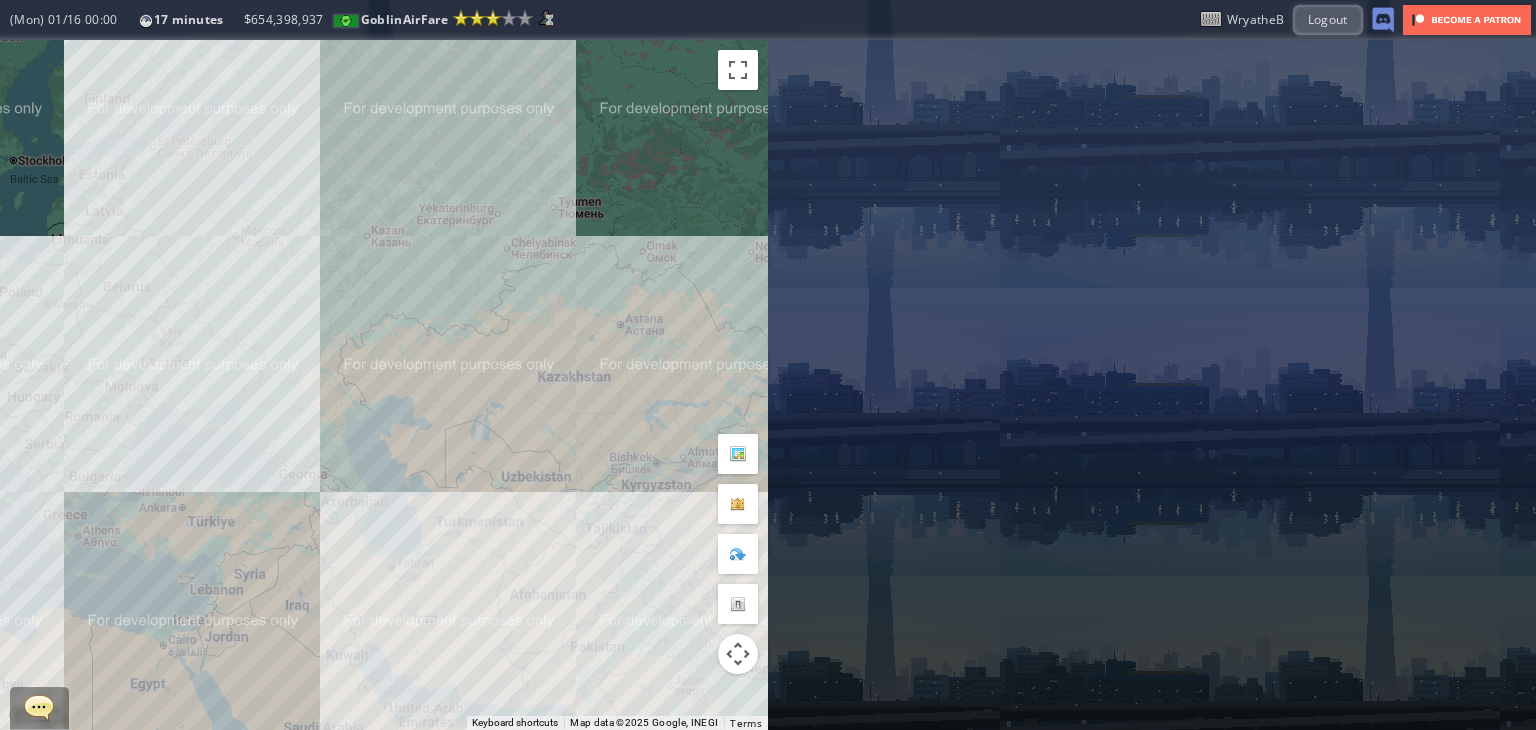 drag, startPoint x: 458, startPoint y: 383, endPoint x: 219, endPoint y: 293, distance: 255.38402 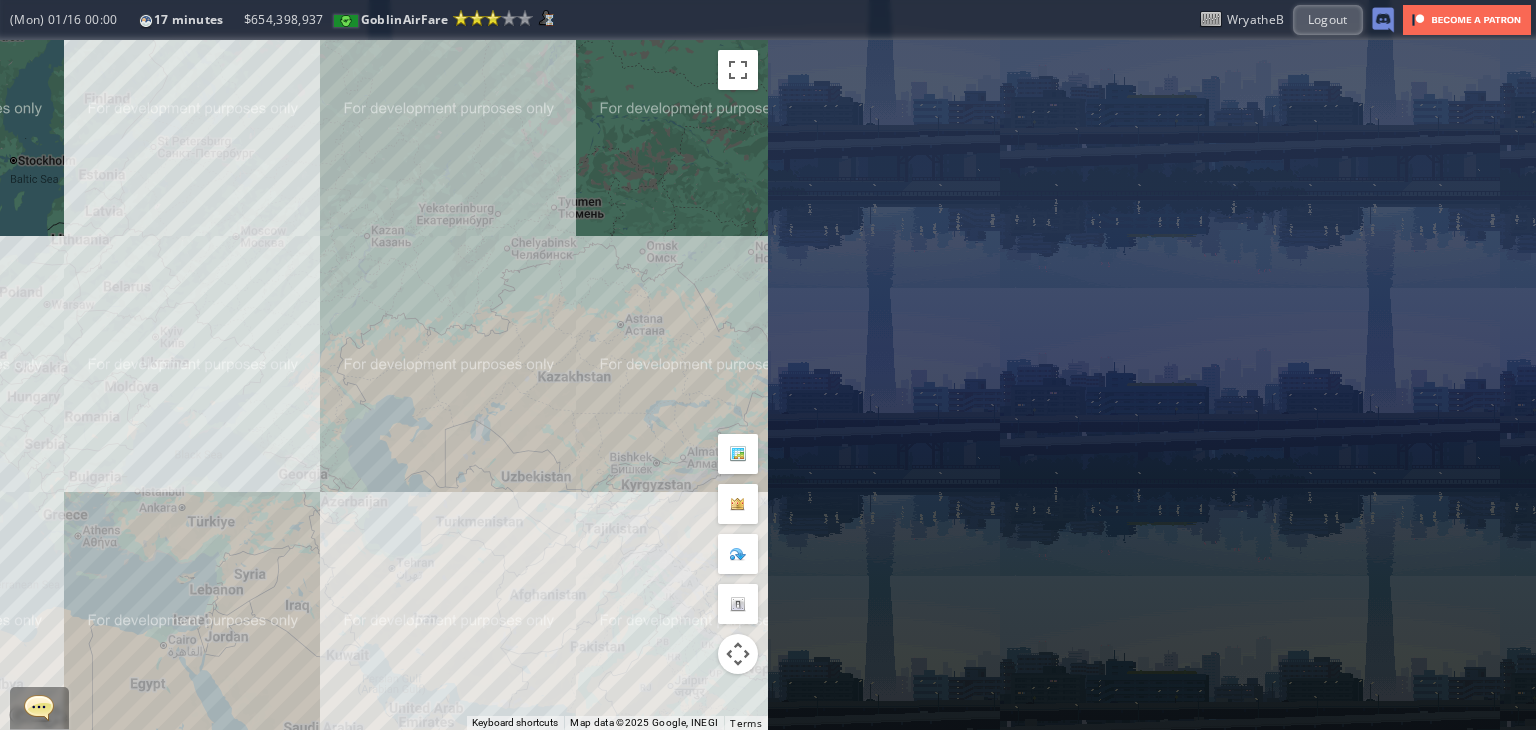 click on "To navigate, press the arrow keys." at bounding box center [384, 385] 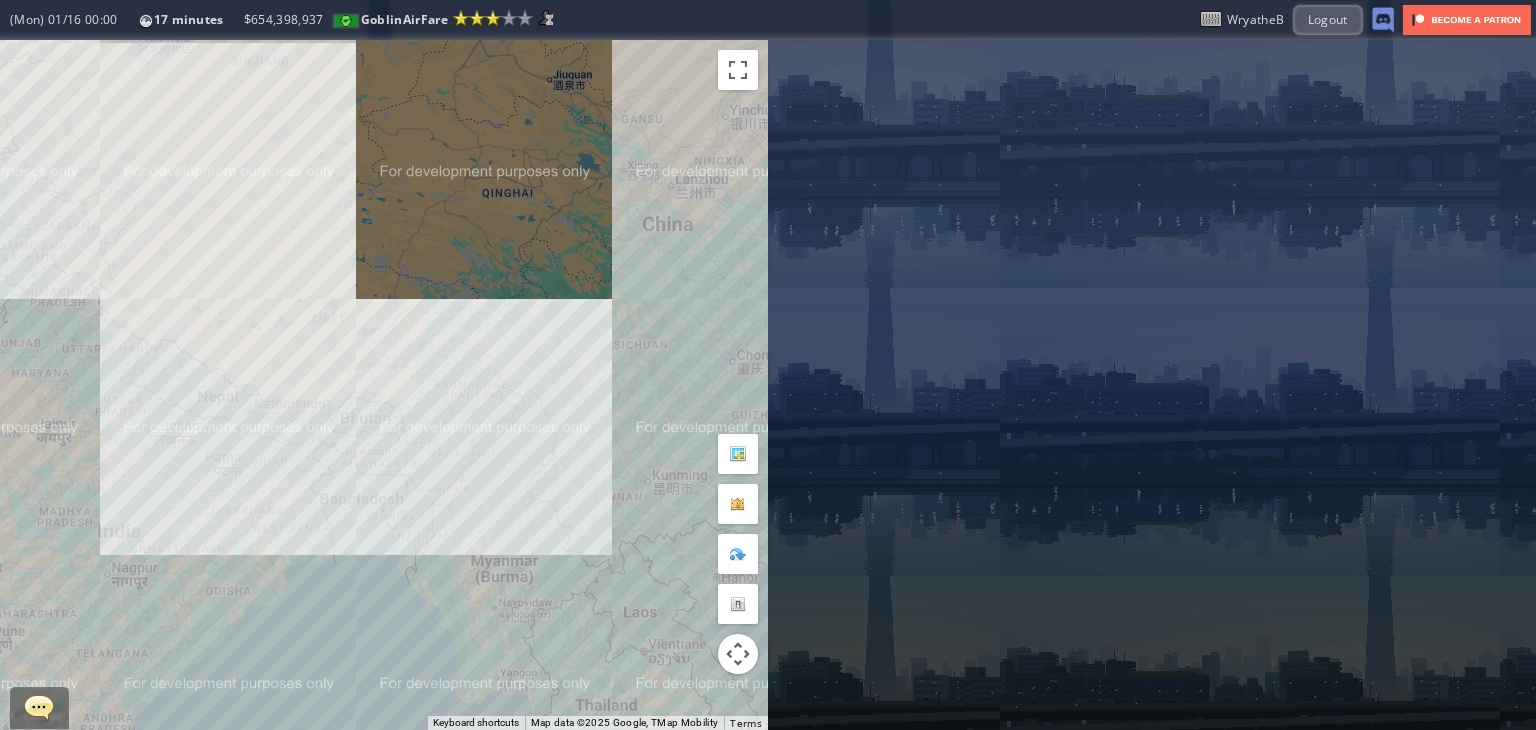 click on "To navigate, press the arrow keys." at bounding box center [384, 385] 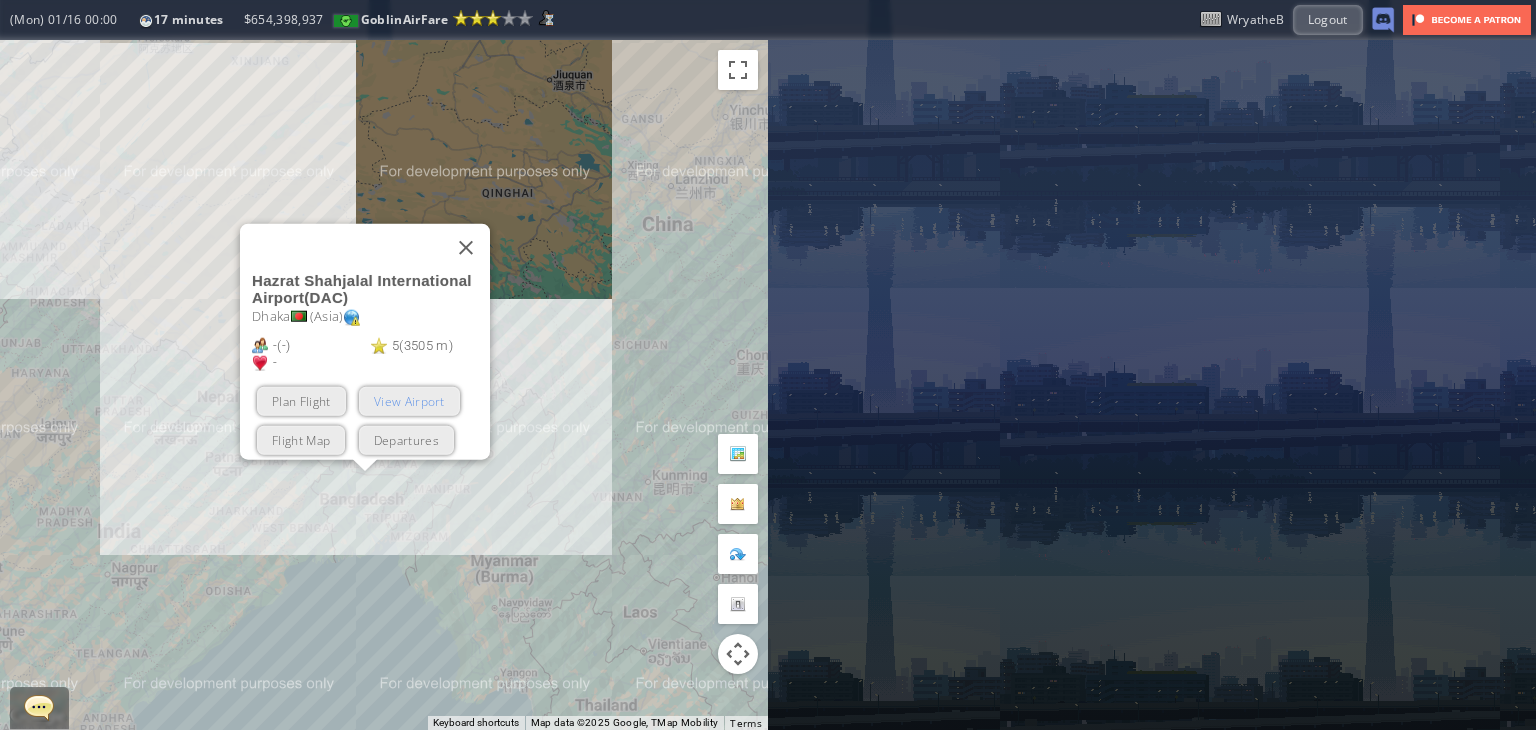 click on "View Airport" at bounding box center (409, 401) 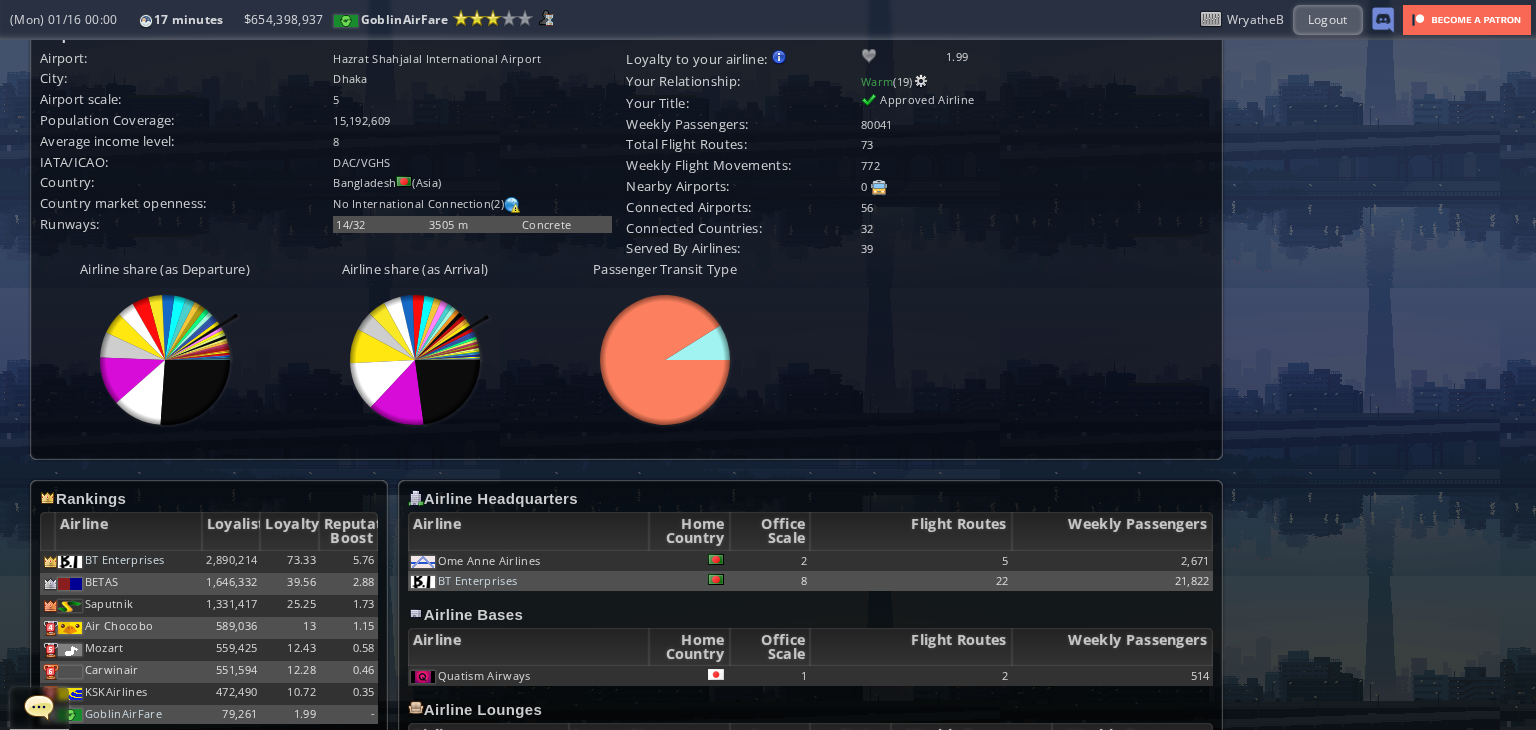 scroll, scrollTop: 582, scrollLeft: 0, axis: vertical 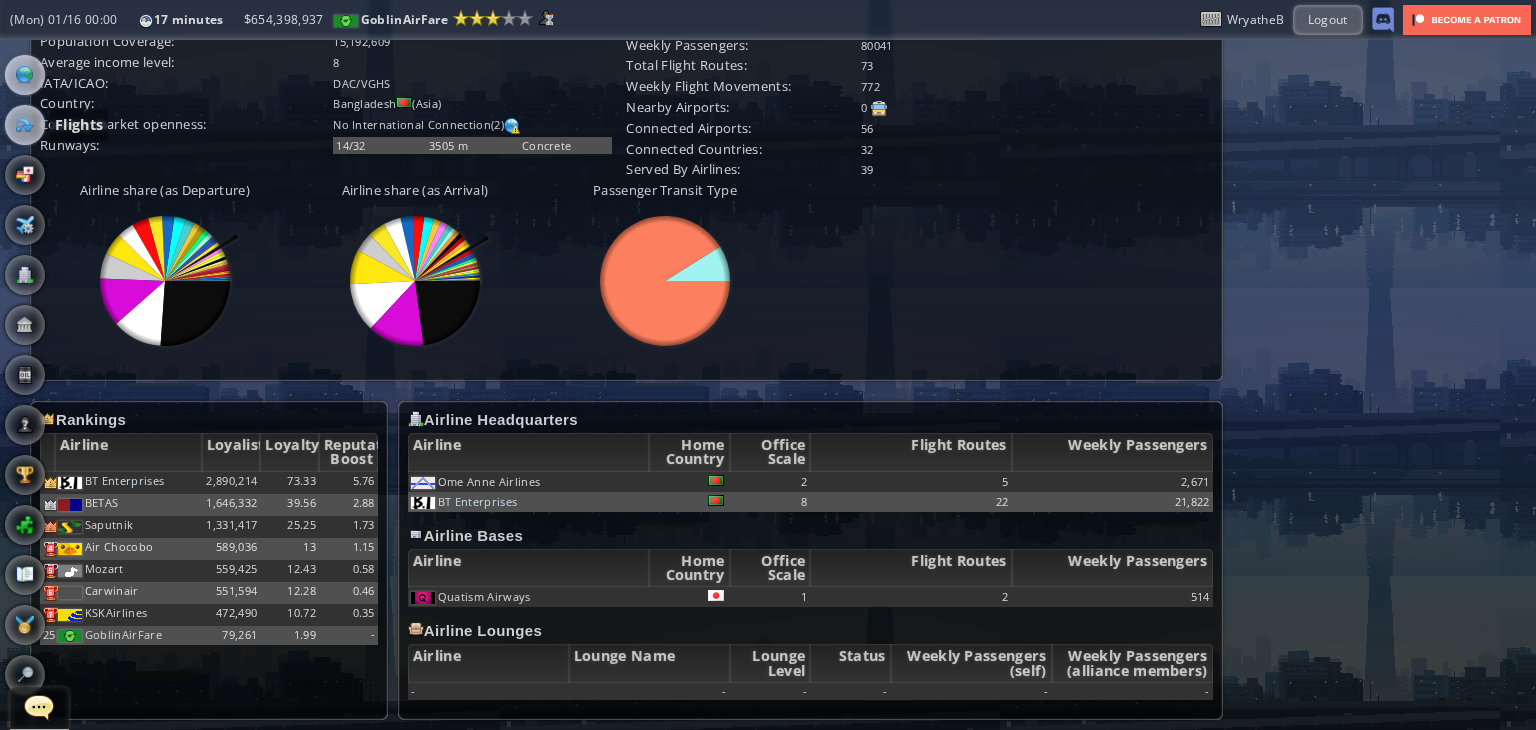 click at bounding box center [25, 125] 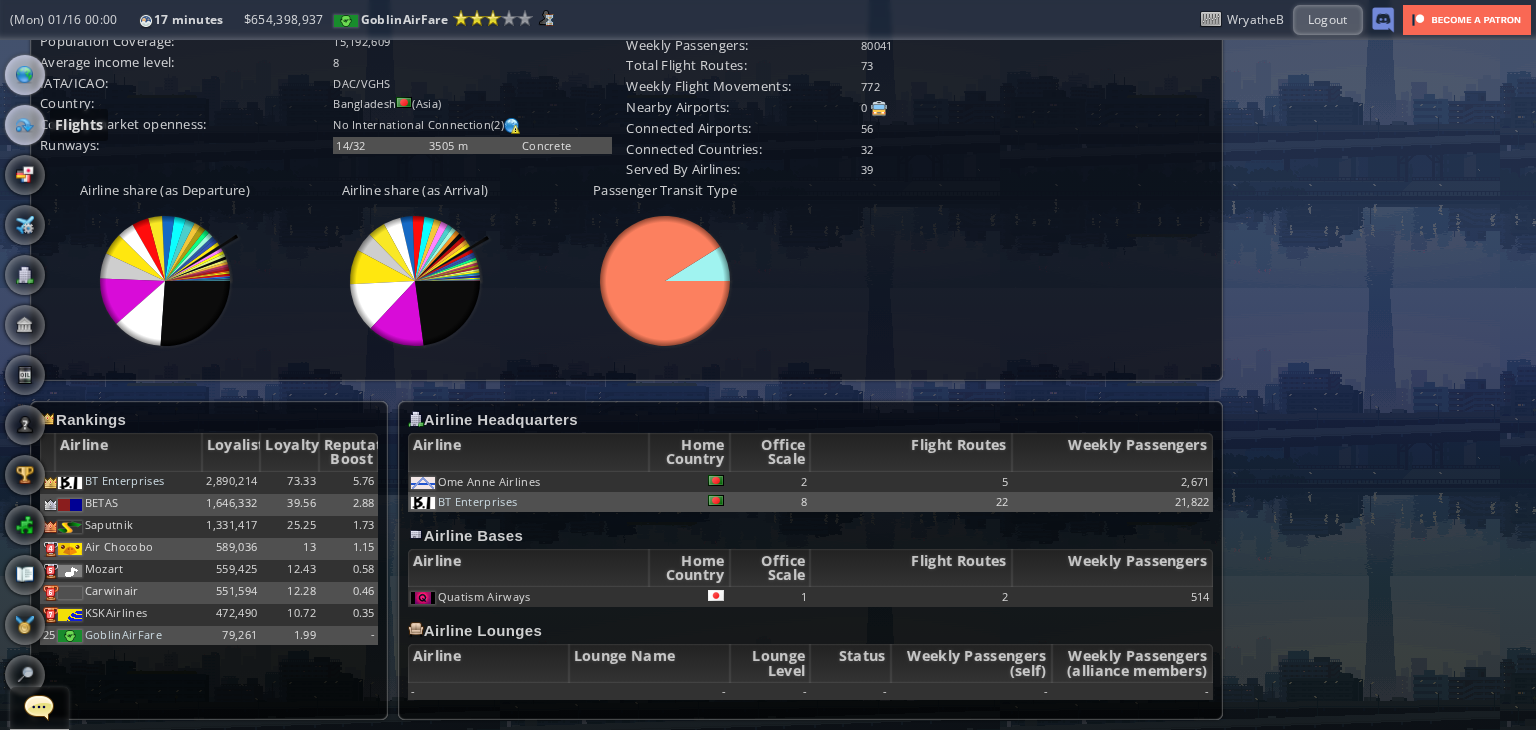 scroll, scrollTop: 0, scrollLeft: 0, axis: both 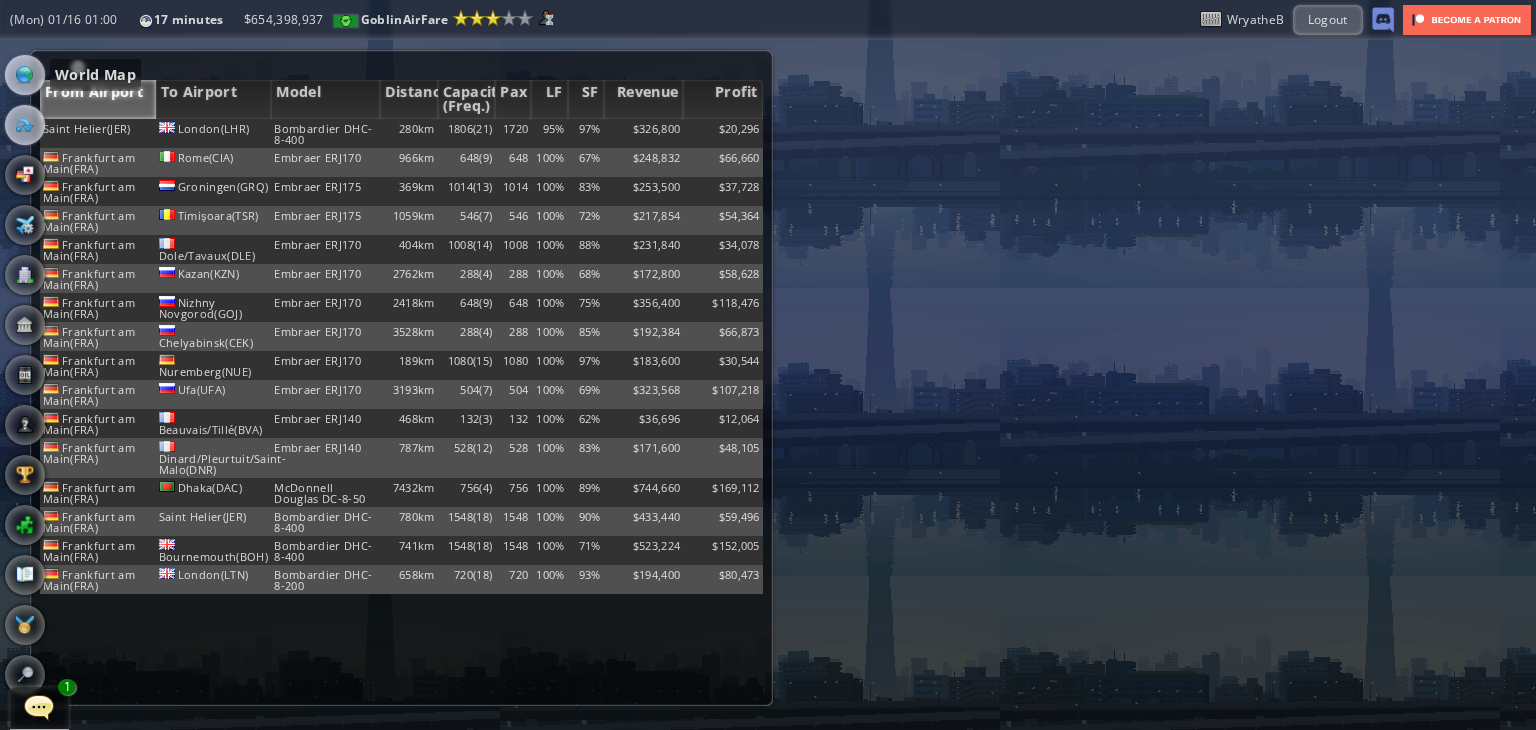 click at bounding box center [25, 75] 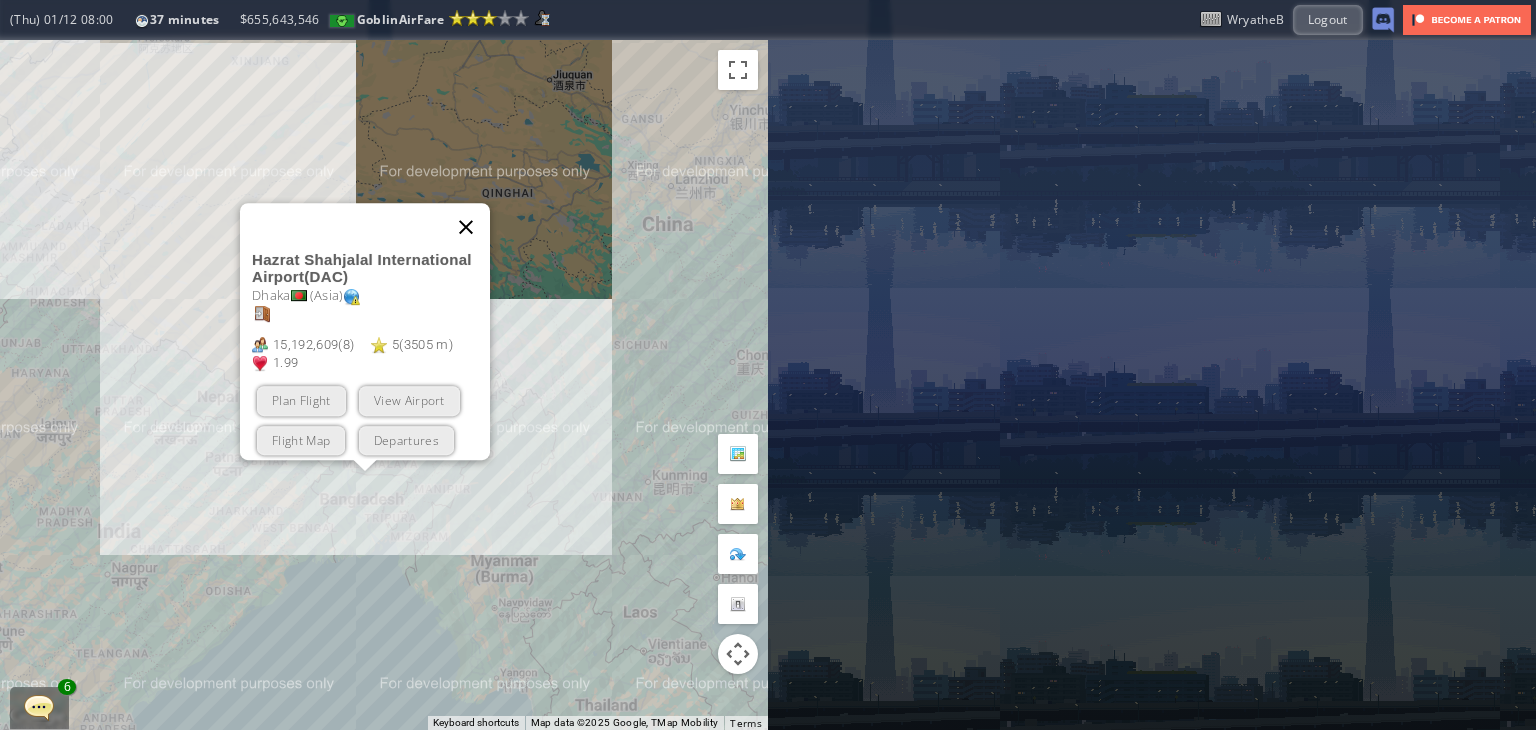 click at bounding box center [466, 227] 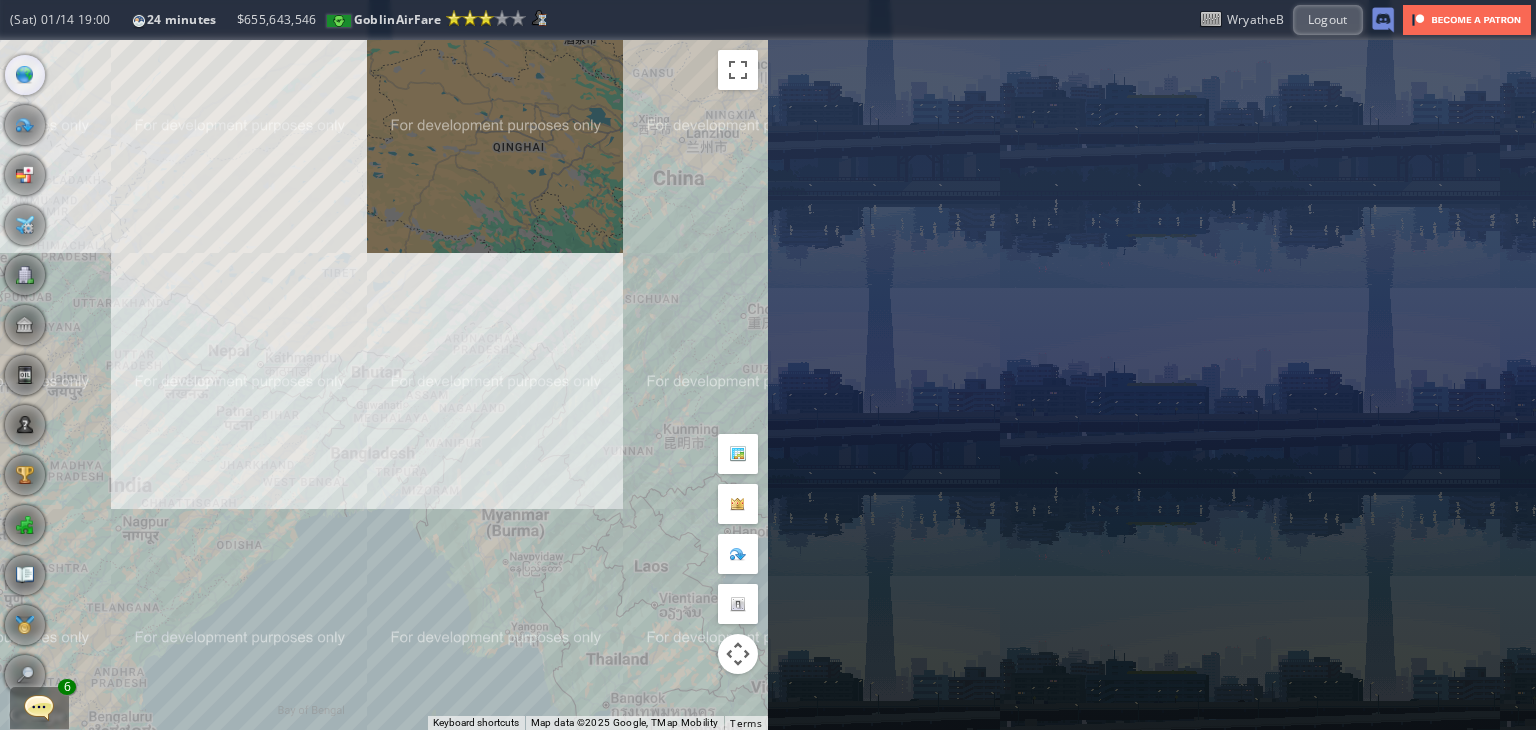 click on "To navigate, press the arrow keys." at bounding box center (384, 385) 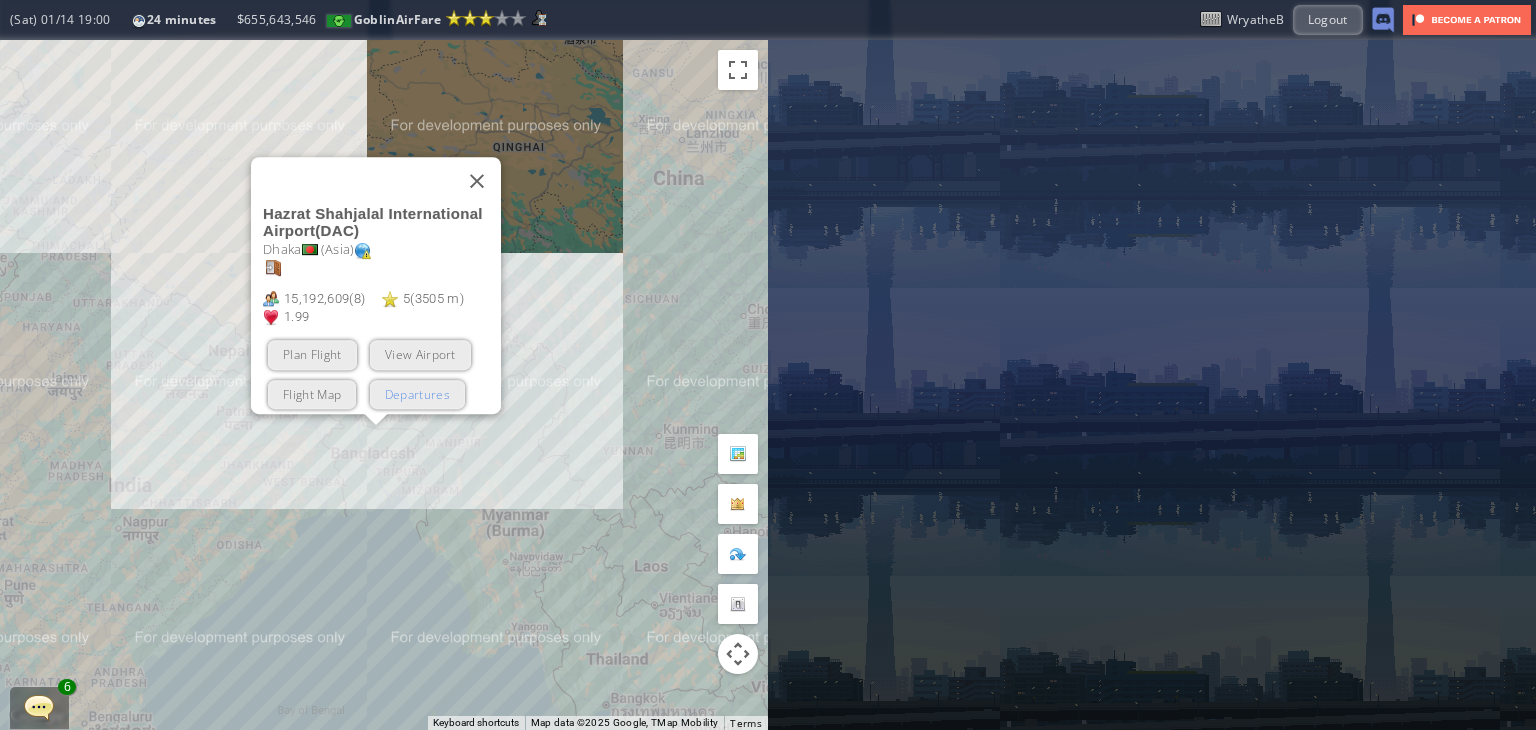 click on "Departures" at bounding box center (417, 394) 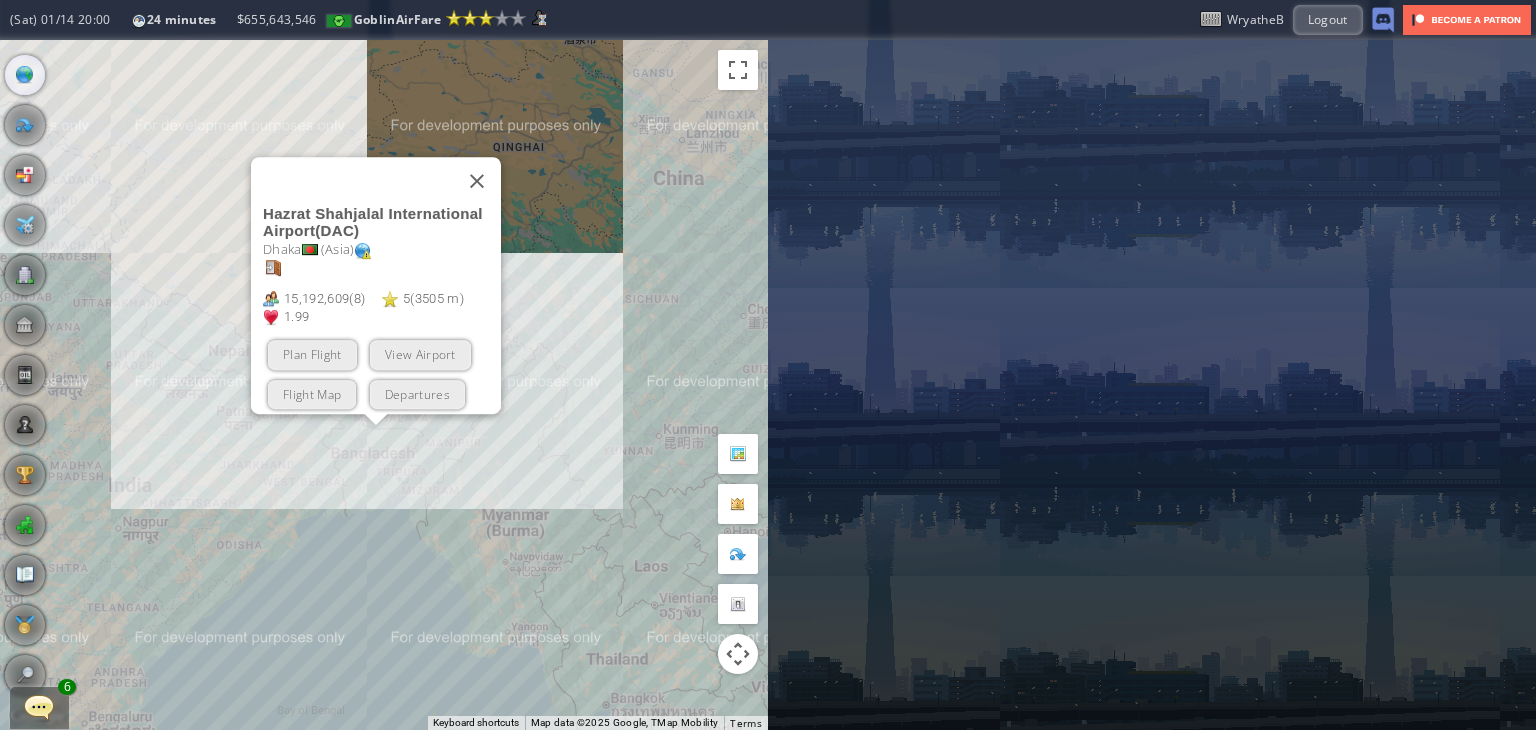 click on "Hazrat Shahjalal International Airport  ( DAC )
Dhaka  ( Asia )
15,192,609  ( 8 )
5  ( 3505 m )
1.99
Plan Flight
View Airport
Flight Map
Departures" at bounding box center [384, 385] 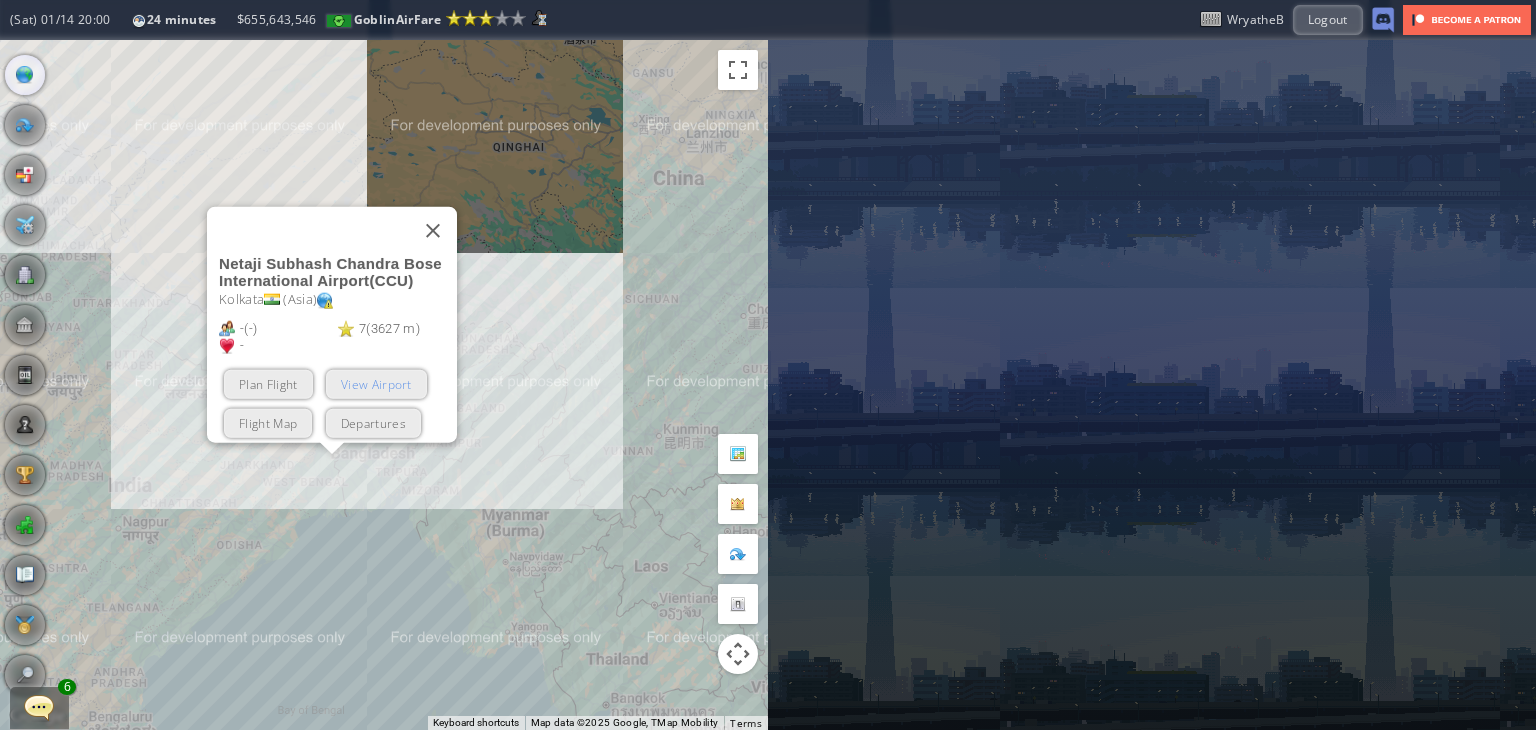 click on "View Airport" at bounding box center [376, 384] 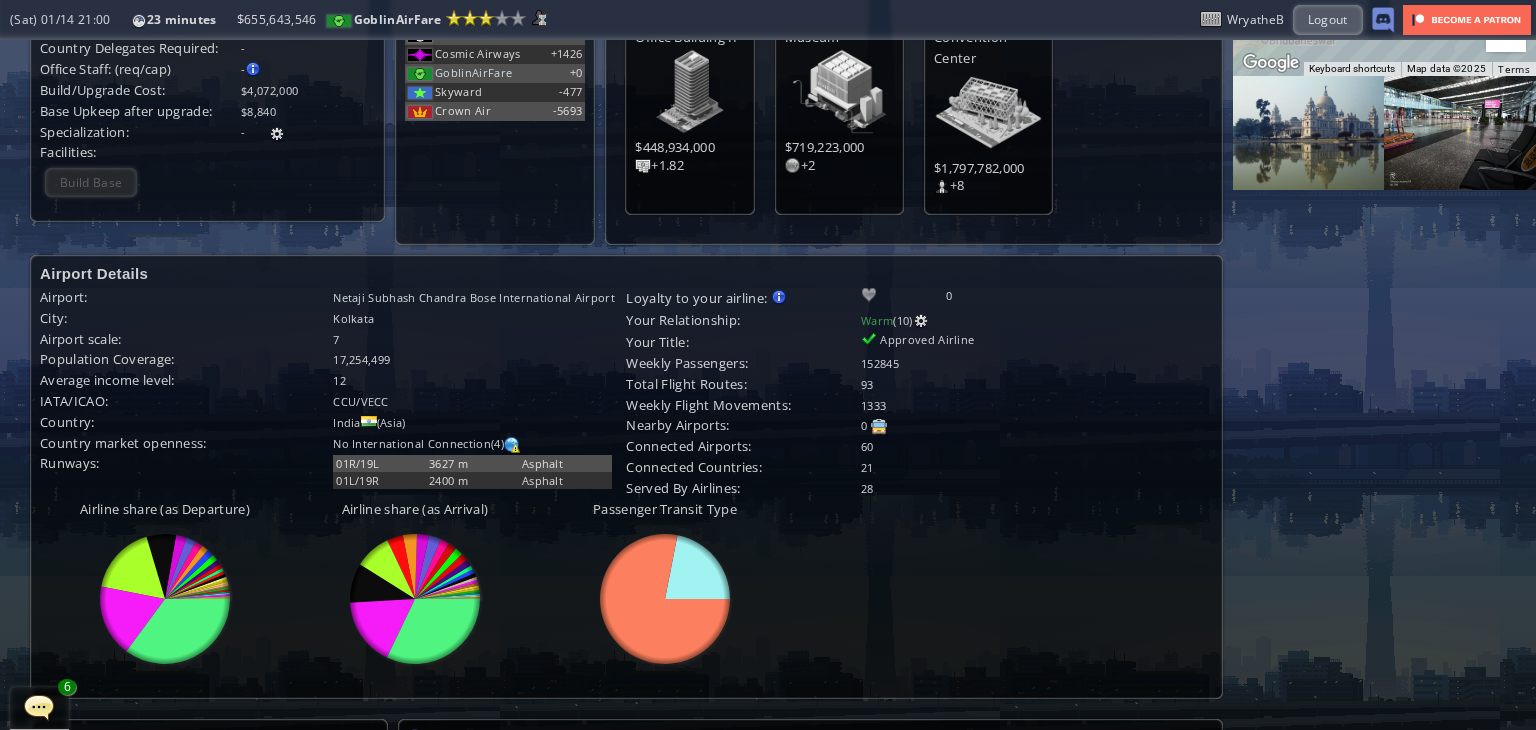 scroll, scrollTop: 0, scrollLeft: 0, axis: both 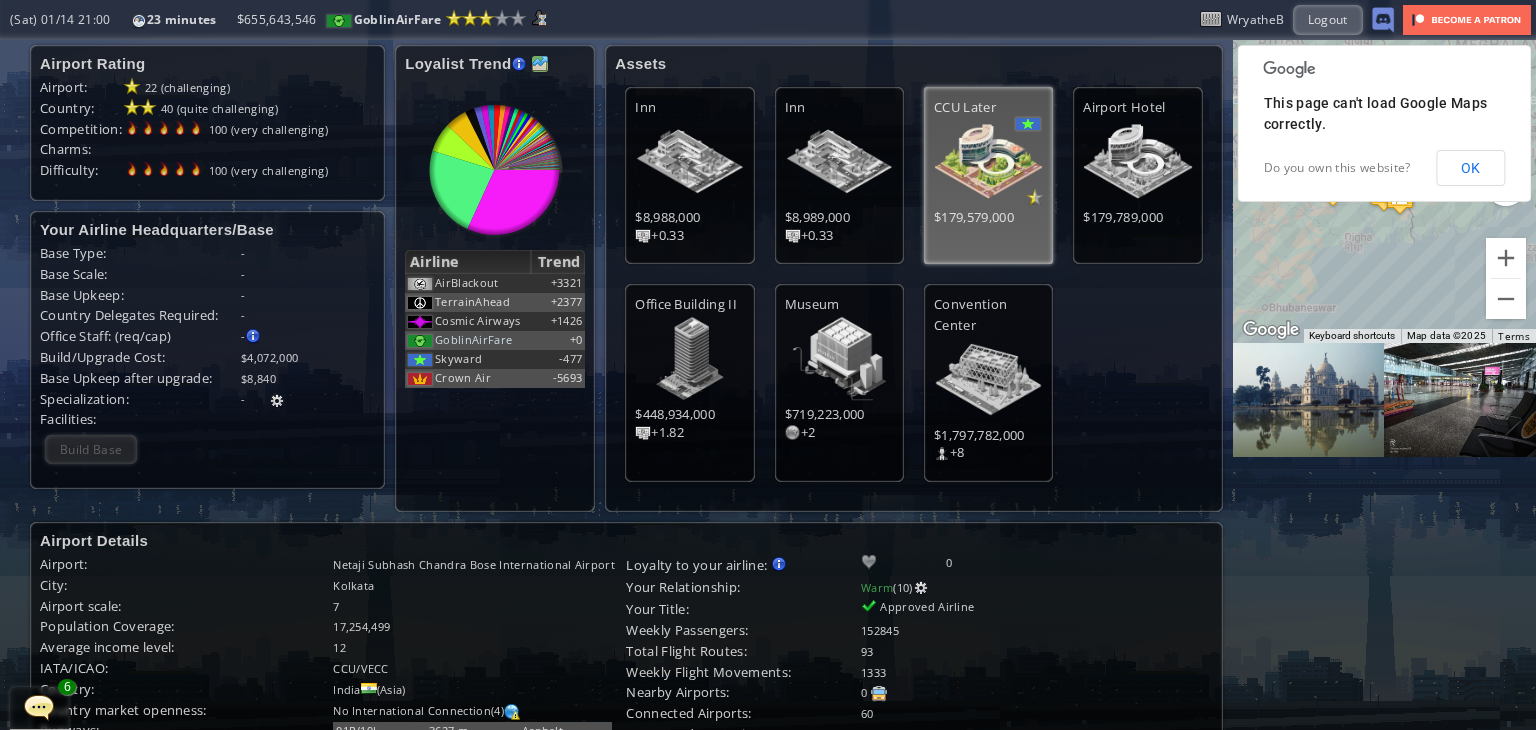 click at bounding box center [540, 64] 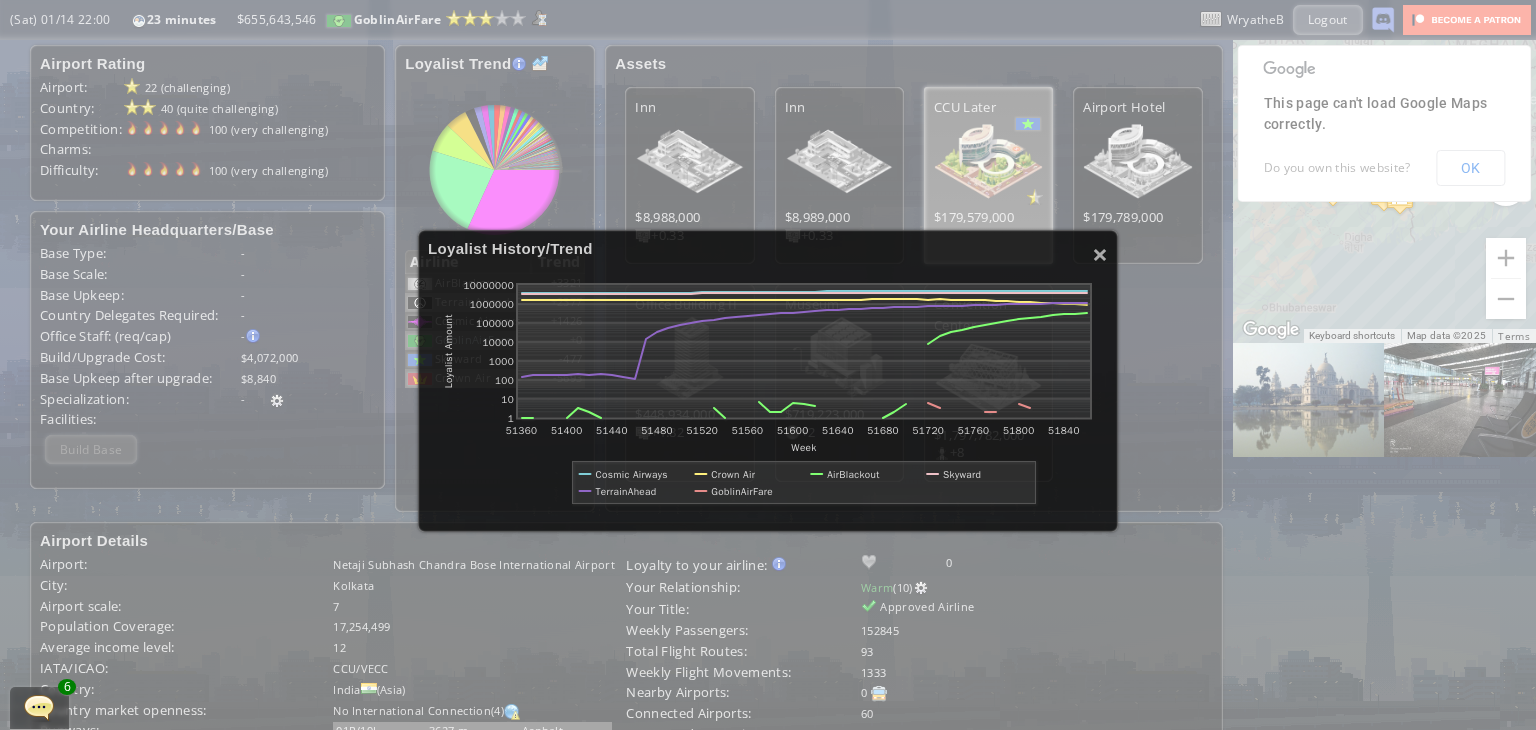 click on "Loyalist History/Trend" at bounding box center [768, 248] 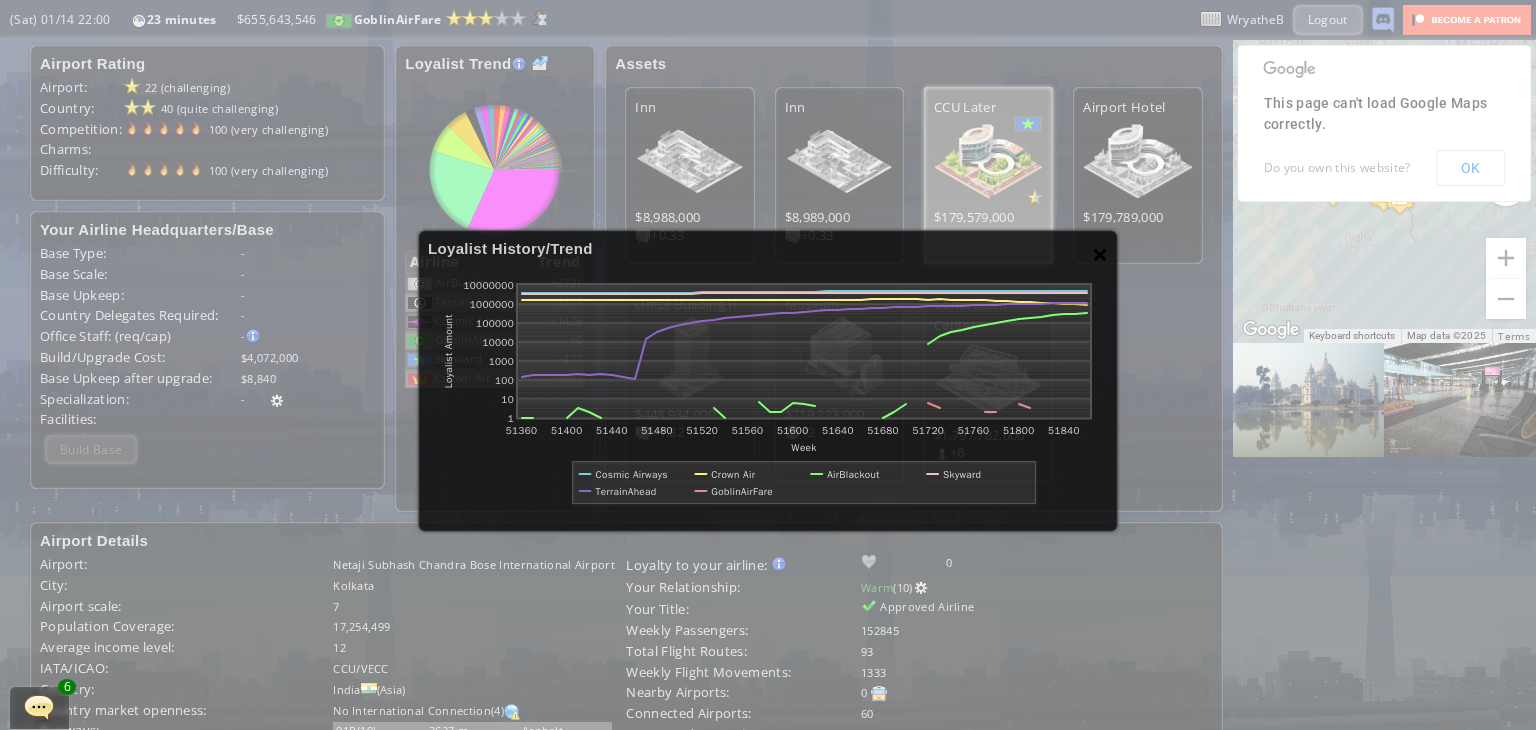 click on "×" at bounding box center (1100, 254) 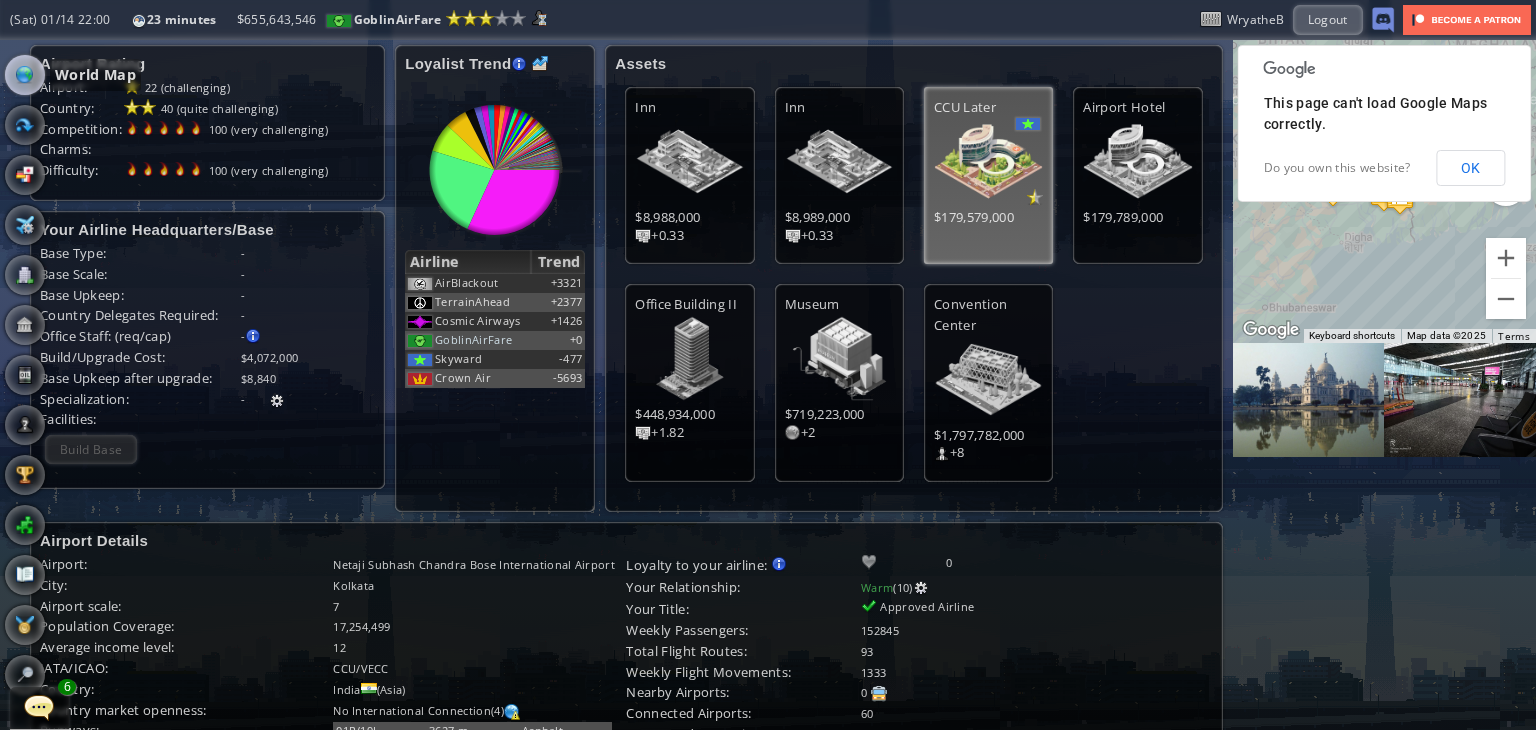 click at bounding box center [25, 75] 